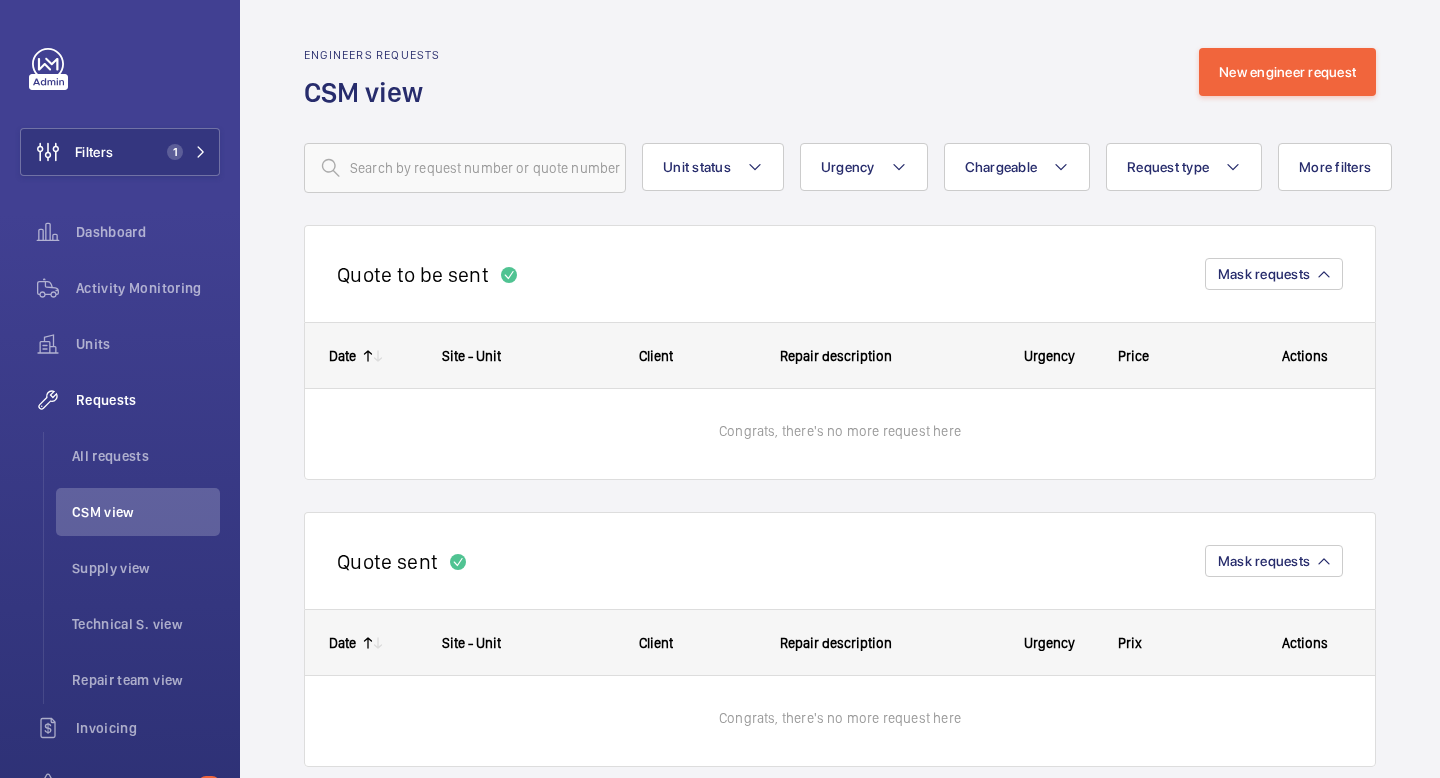 scroll, scrollTop: 0, scrollLeft: 0, axis: both 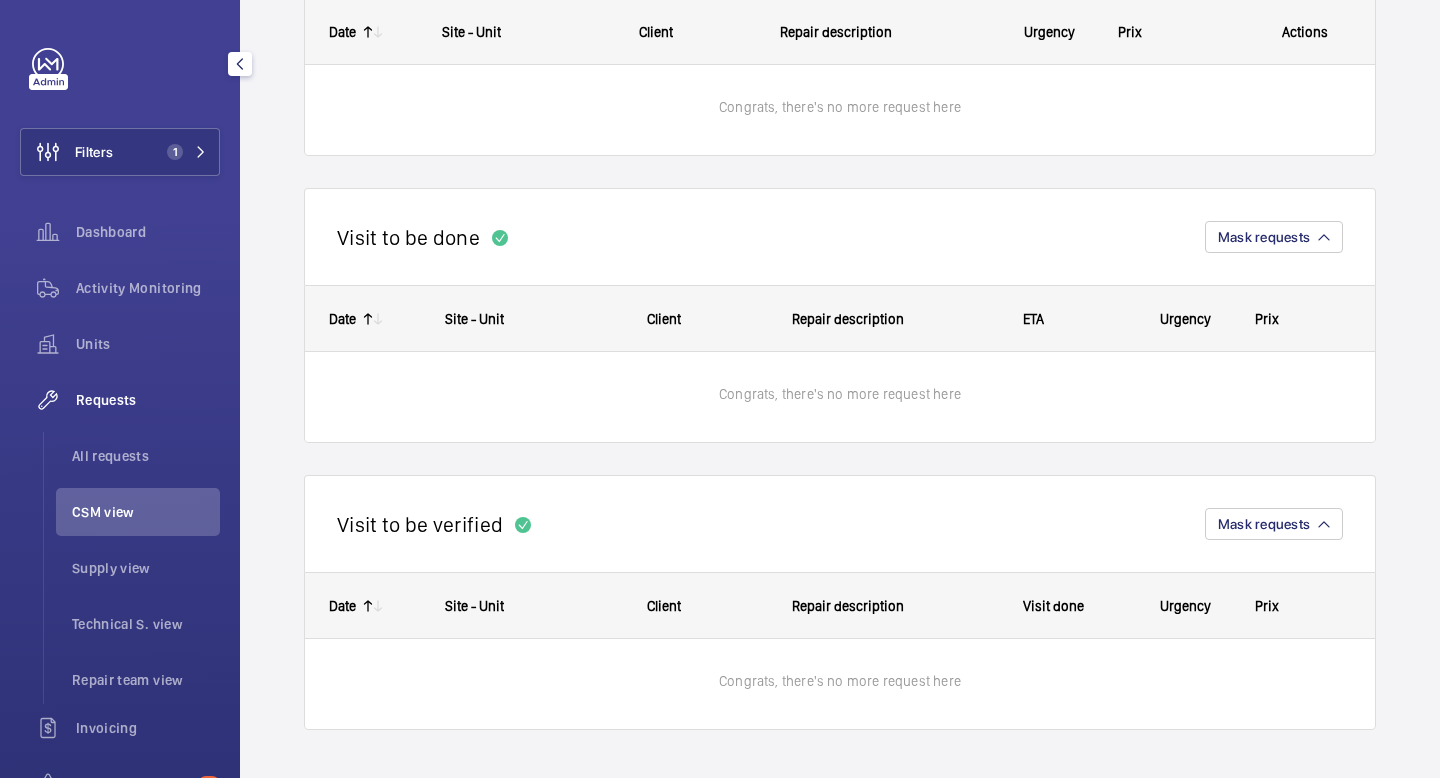 click on "Requests" 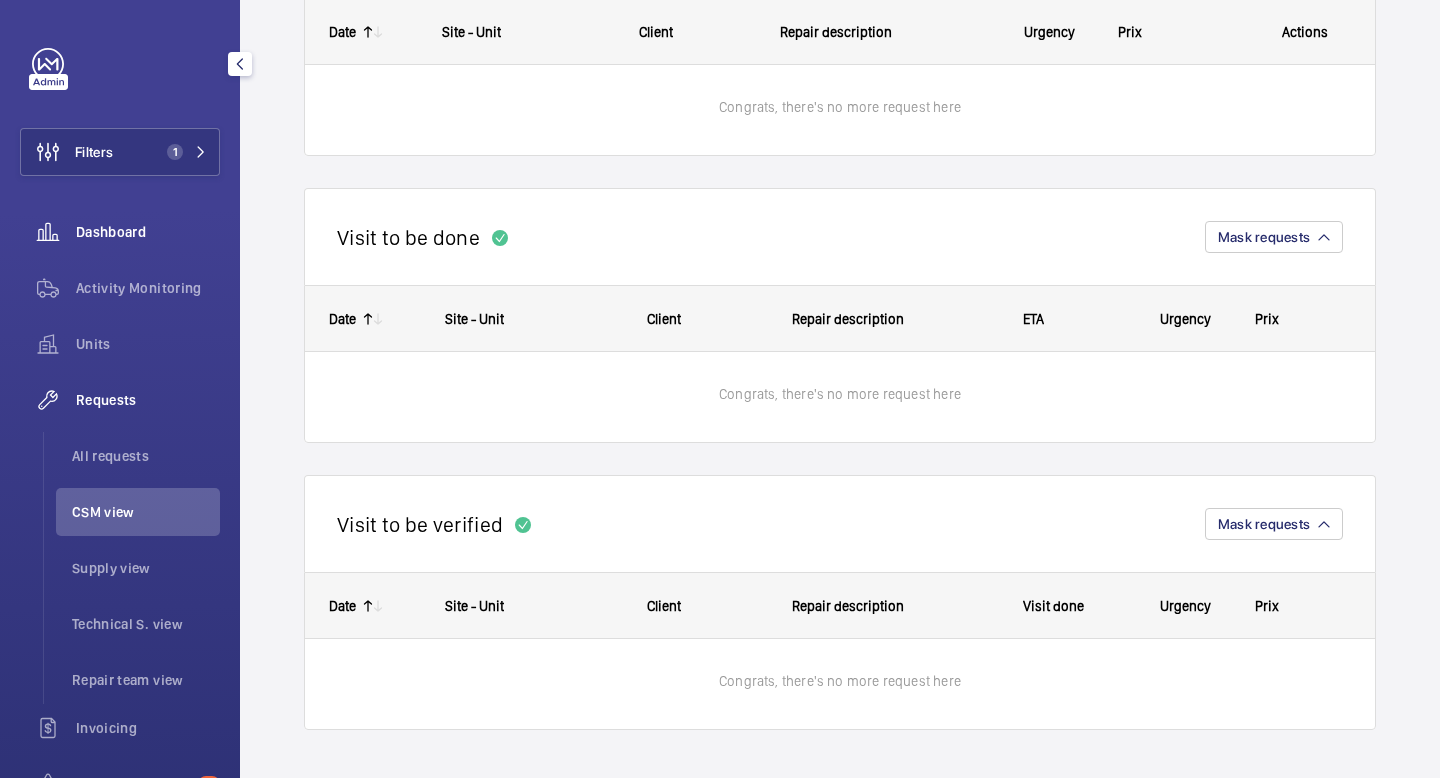 click on "Dashboard" 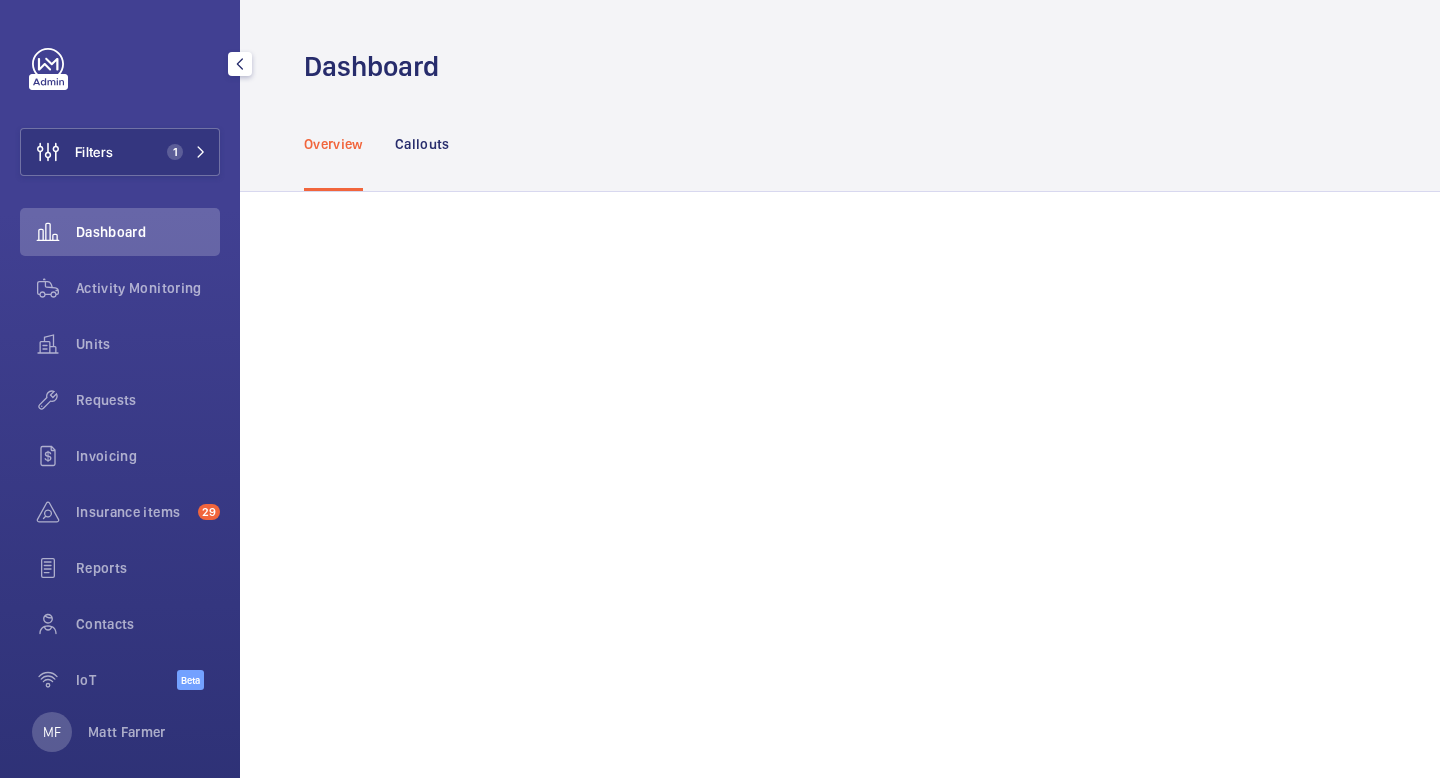 scroll, scrollTop: 0, scrollLeft: 0, axis: both 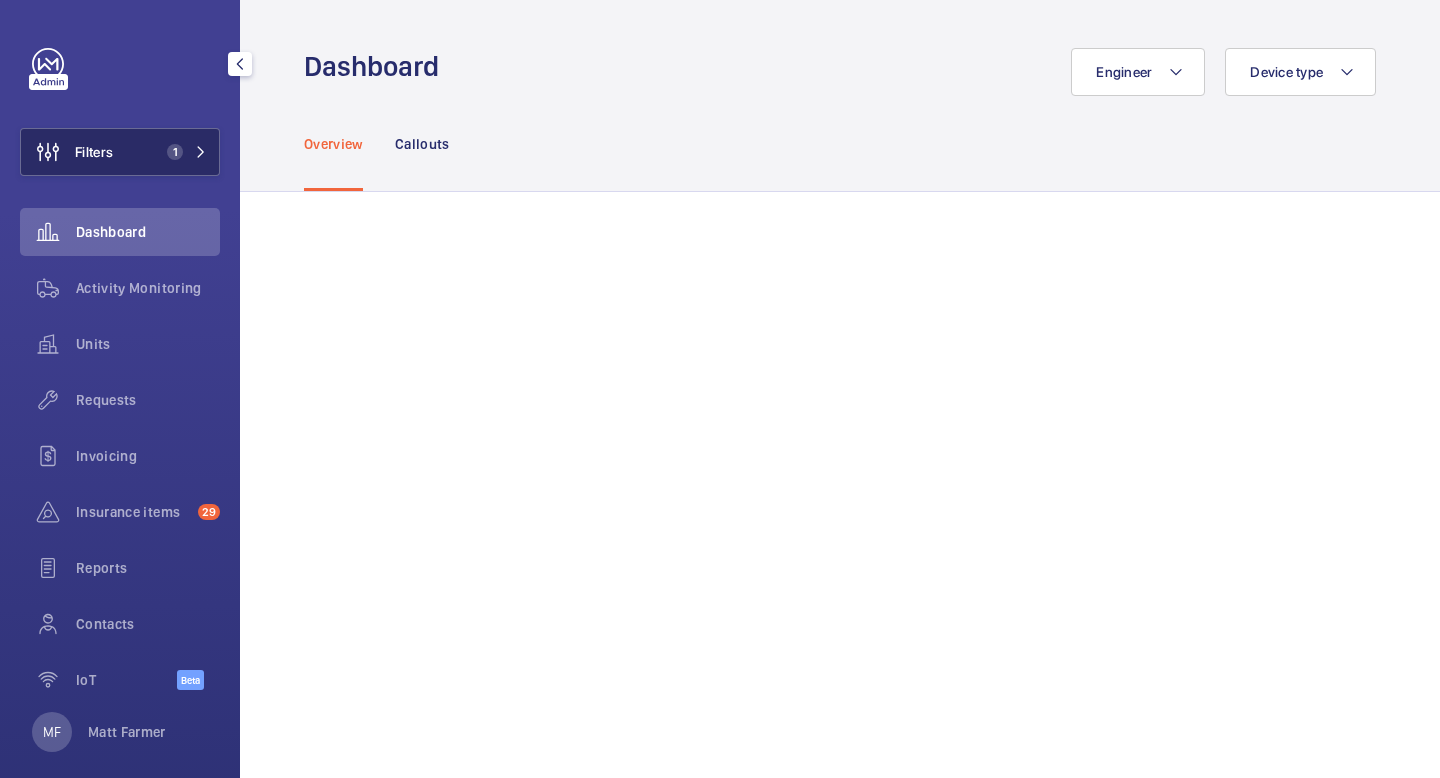 click on "Filters 1" 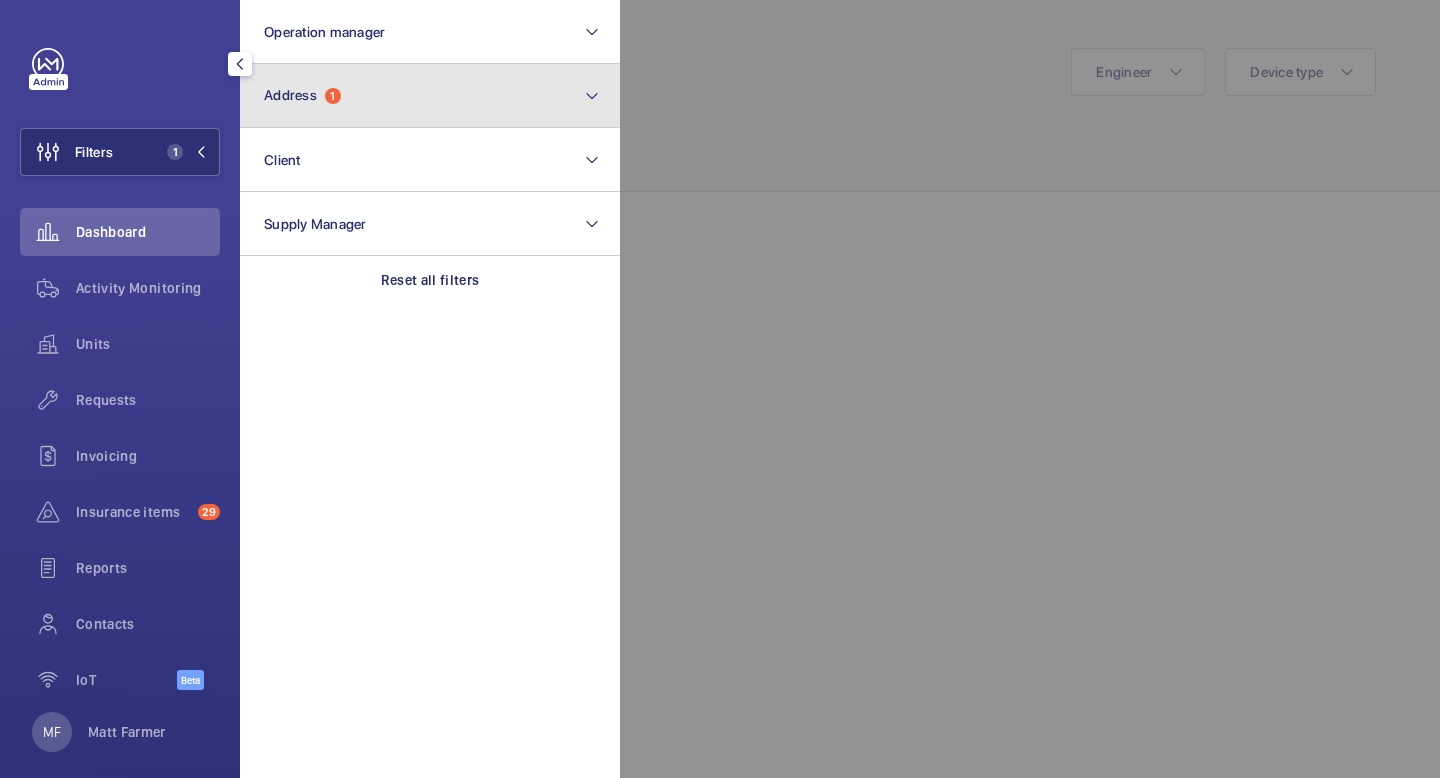 click on "Address  1" 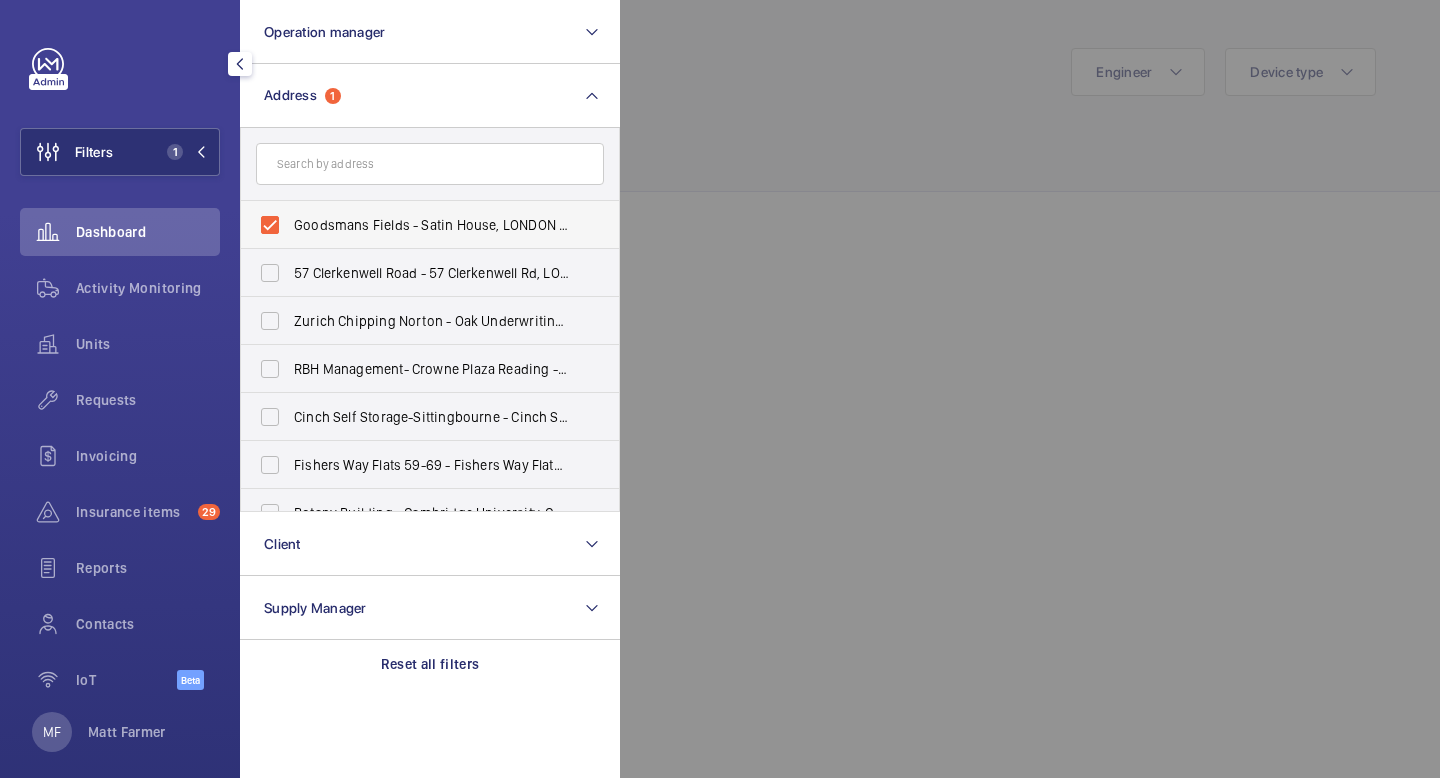 click on "Goodsmans Fields - Satin House, LONDON E1 8PW" at bounding box center [415, 225] 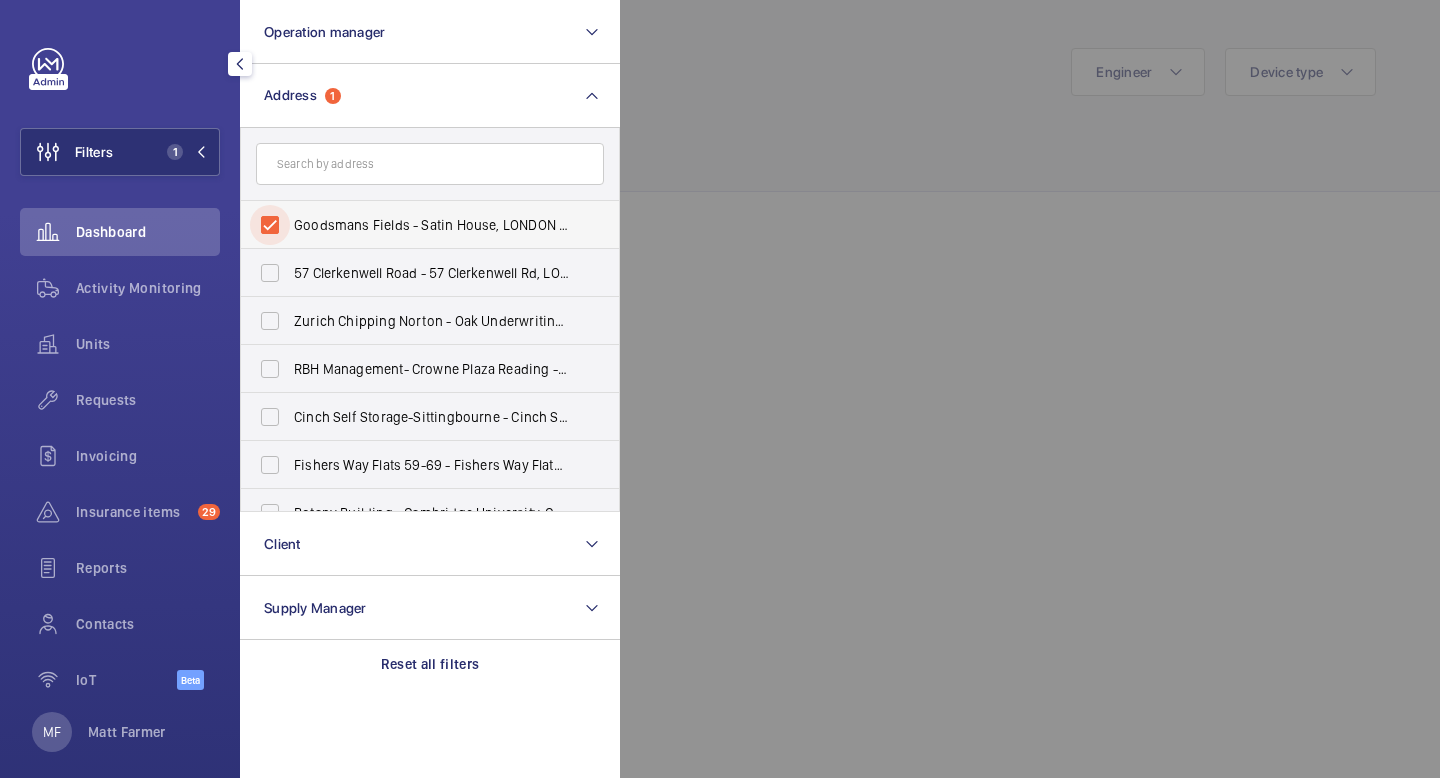 click on "Goodsmans Fields - Satin House, LONDON E1 8PW" at bounding box center [270, 225] 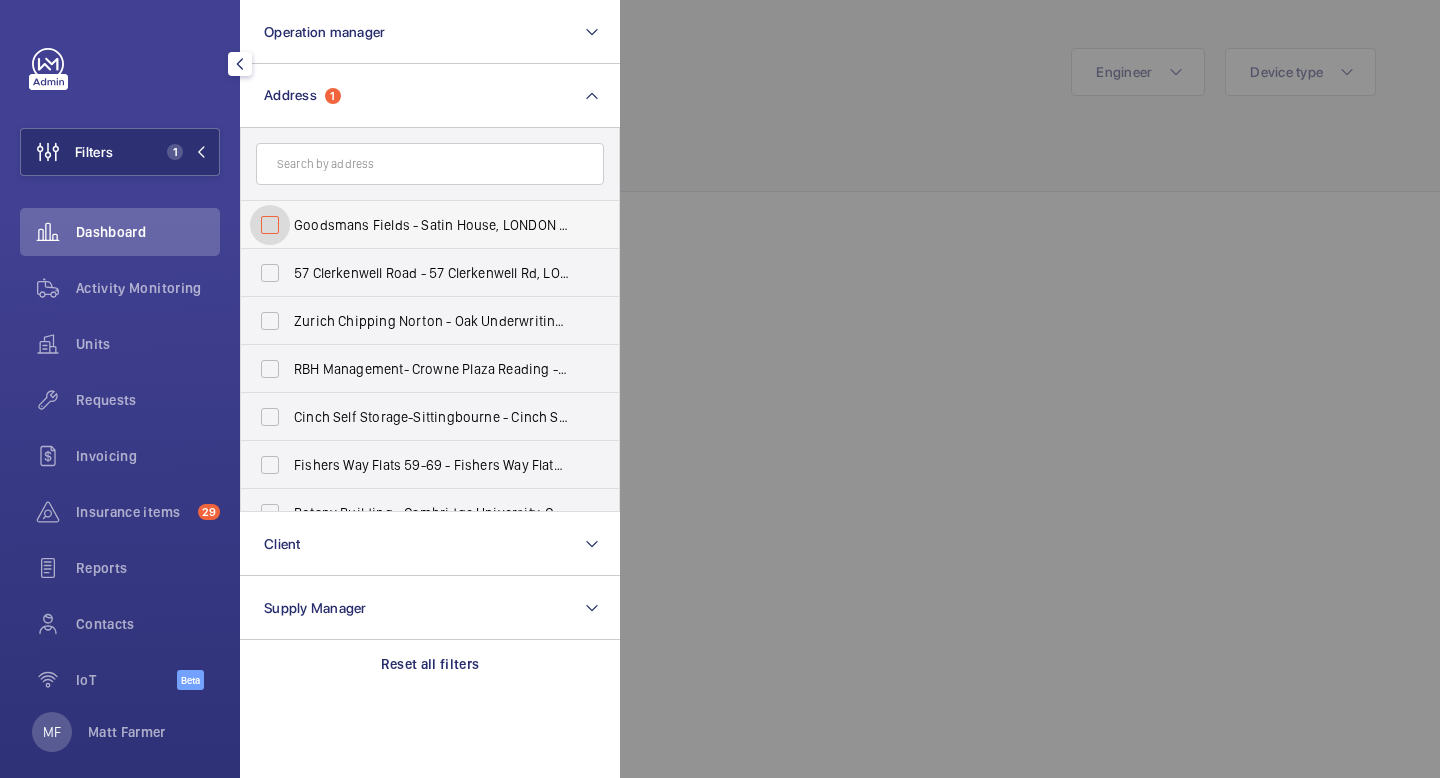 checkbox on "false" 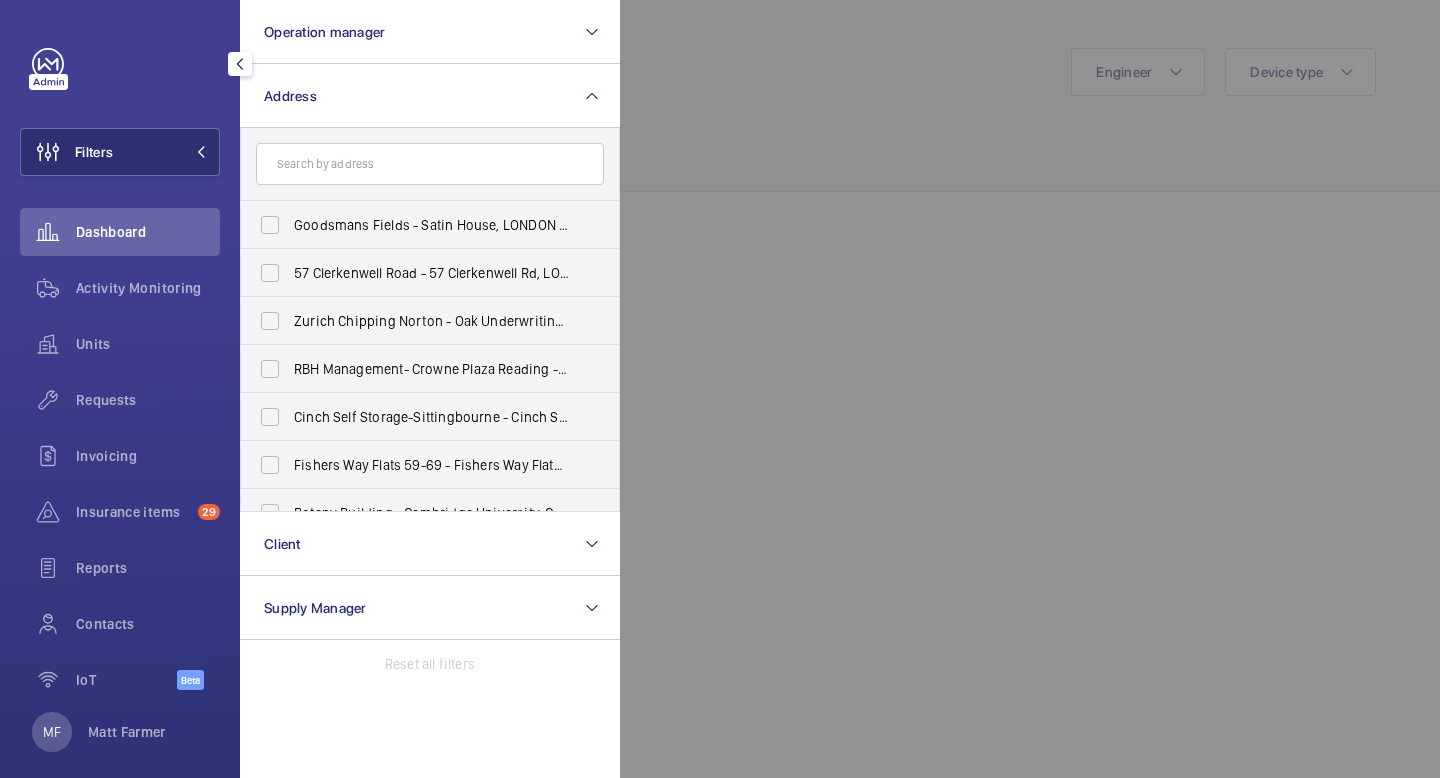 click 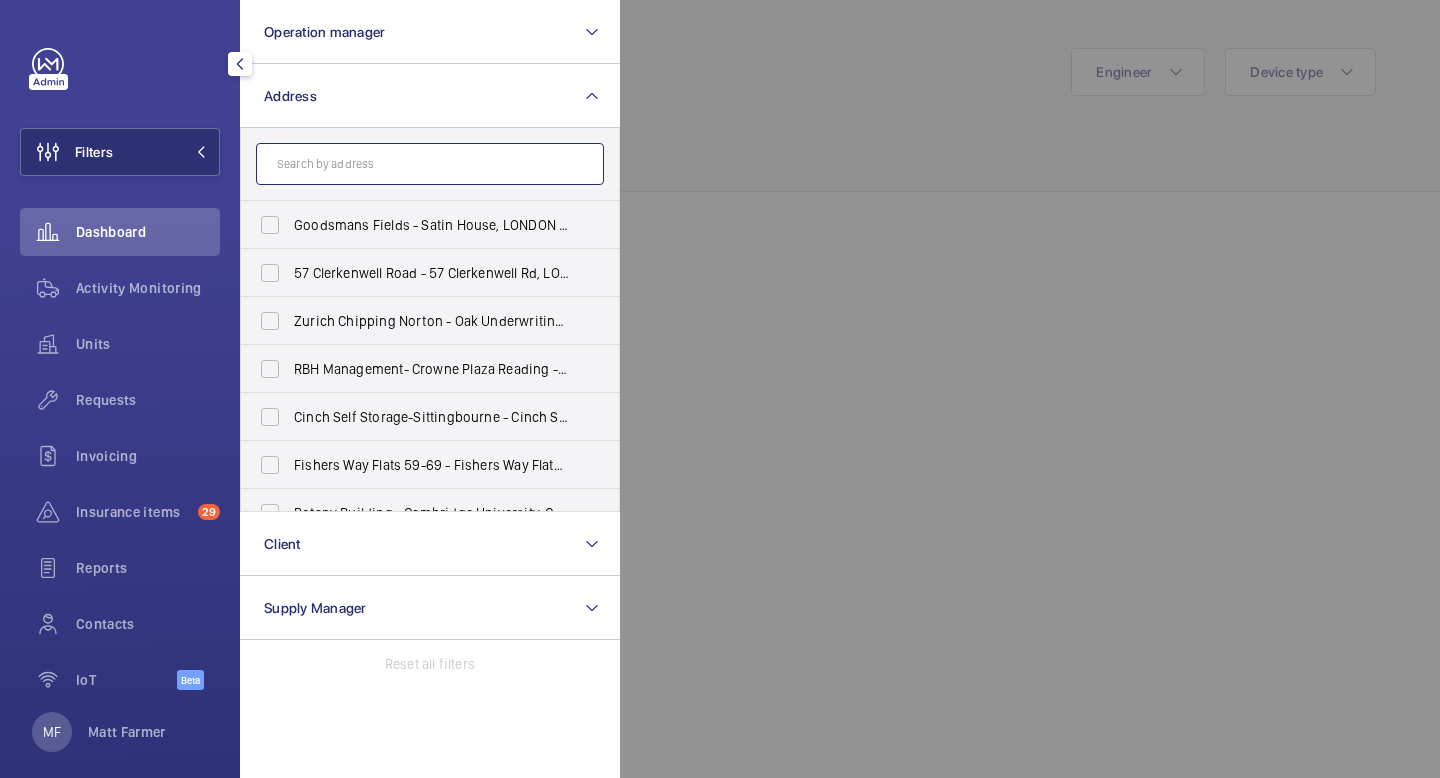 click 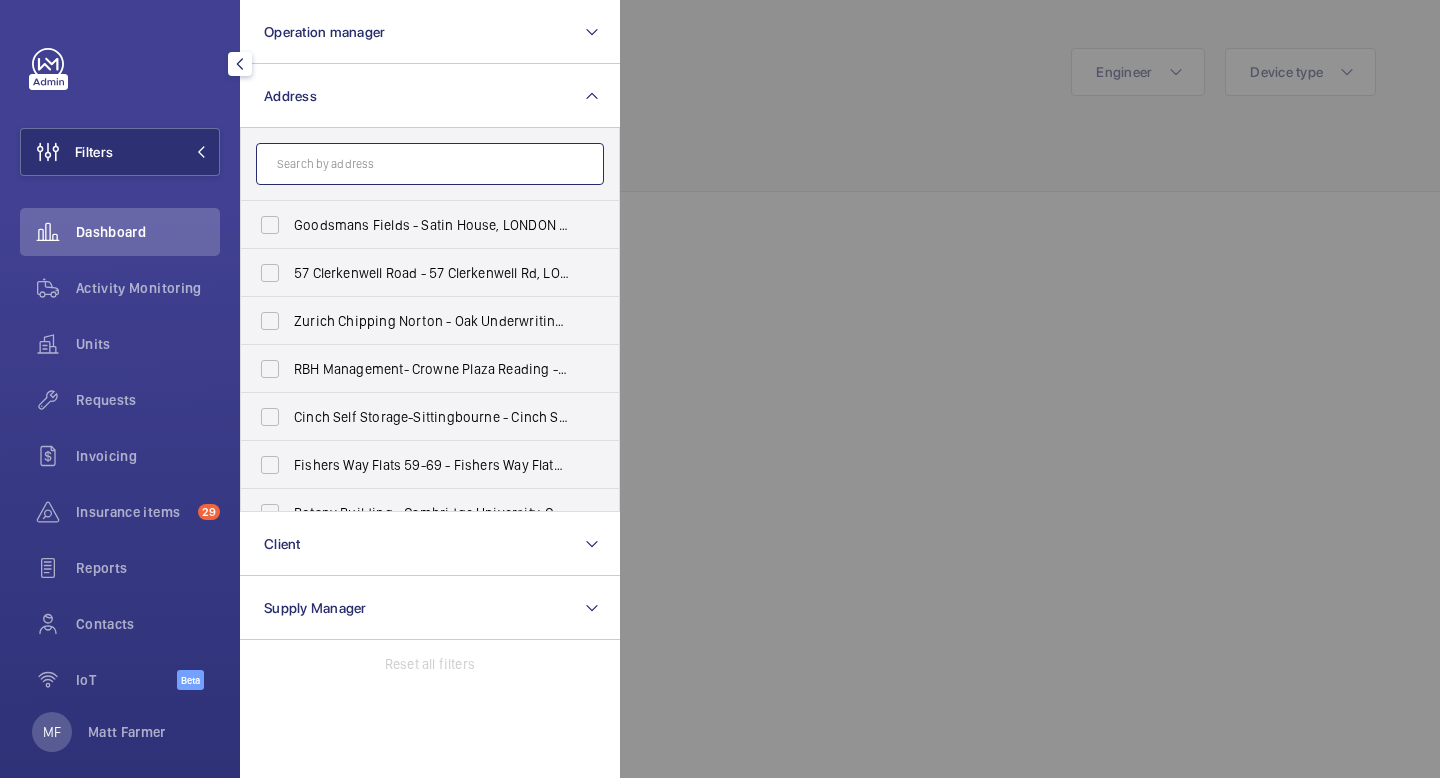paste on "Holborn Bars" 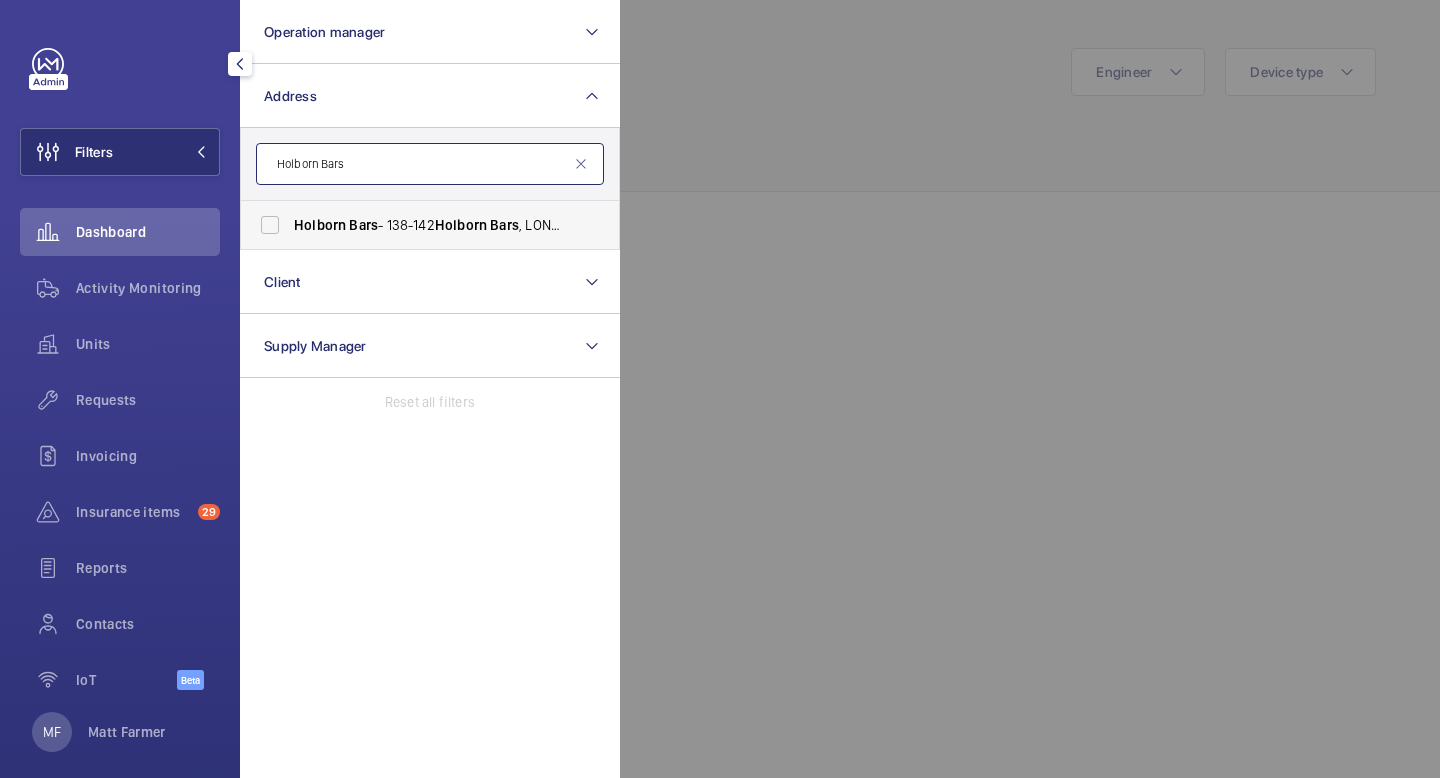 type on "Holborn Bars" 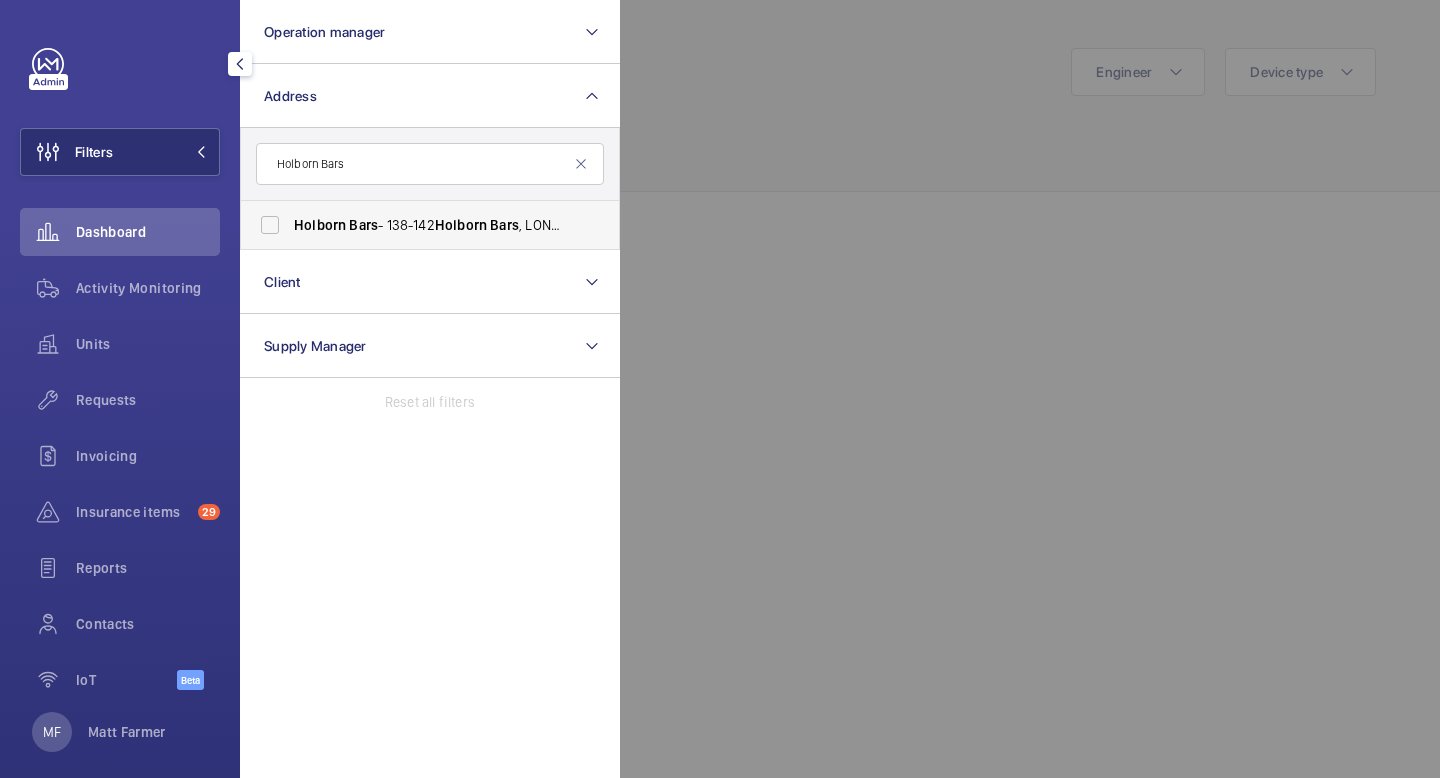 click on "Holborn   Bars  - 138-142  Holborn   Bars , LONDON EC1N 7AD" at bounding box center (415, 225) 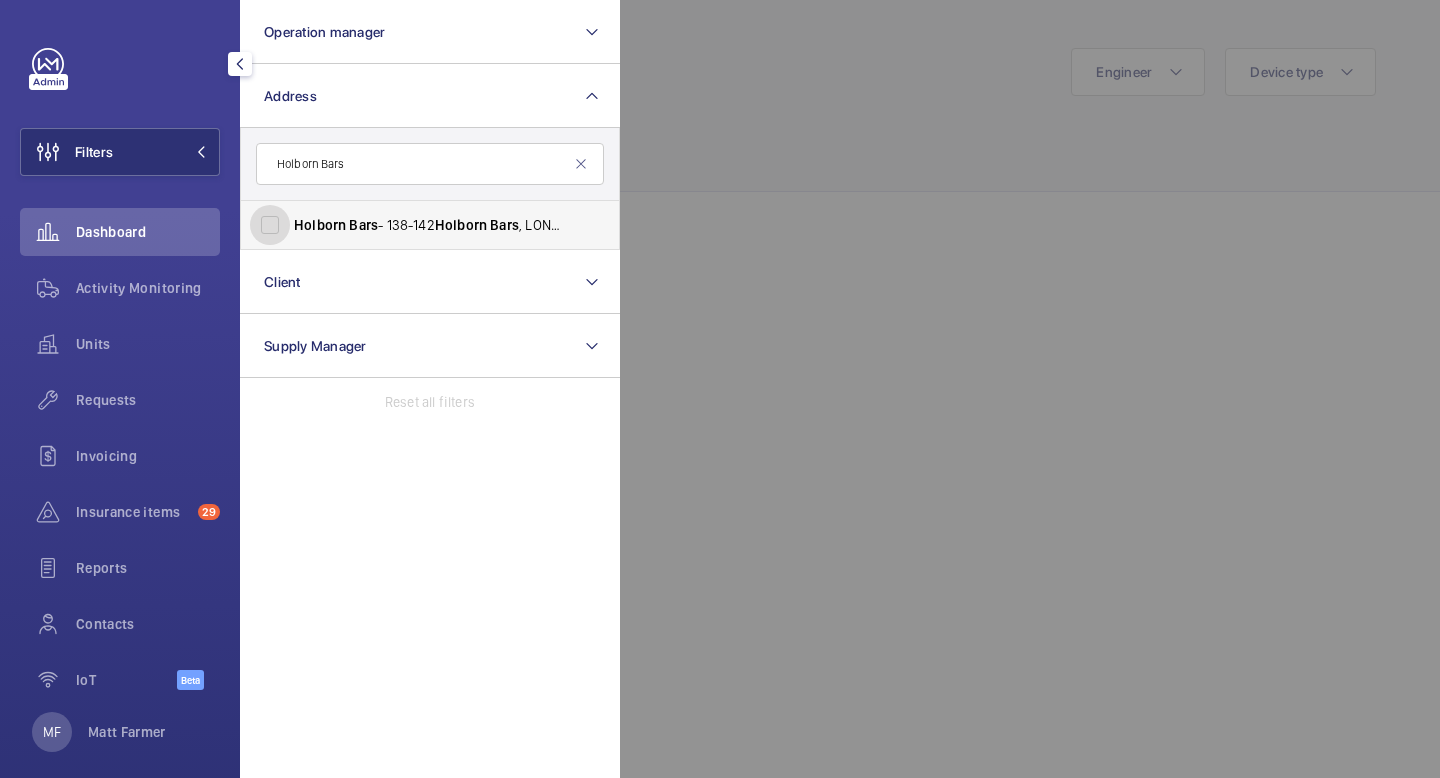 click on "Holborn   Bars  - 138-142  Holborn   Bars , LONDON EC1N 7AD" at bounding box center (270, 225) 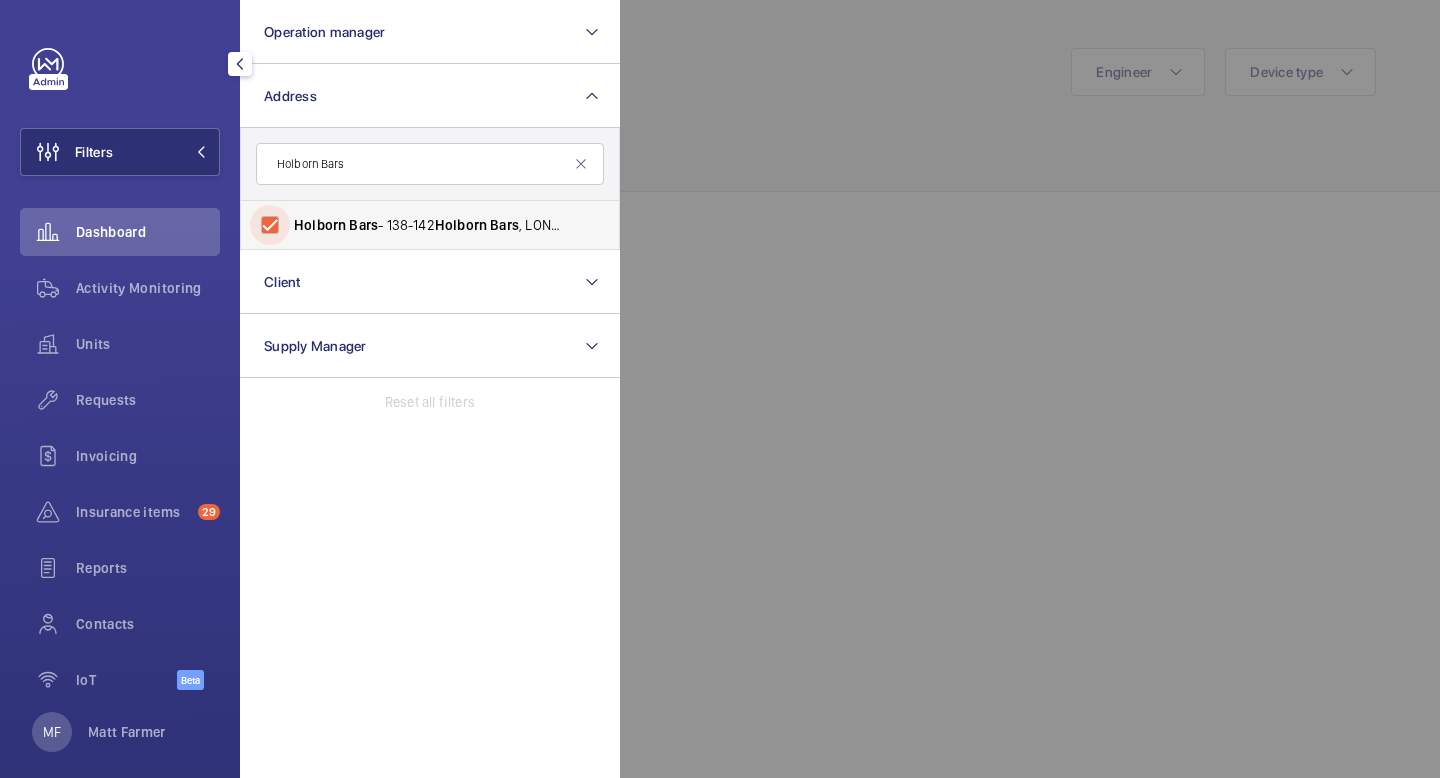 checkbox on "true" 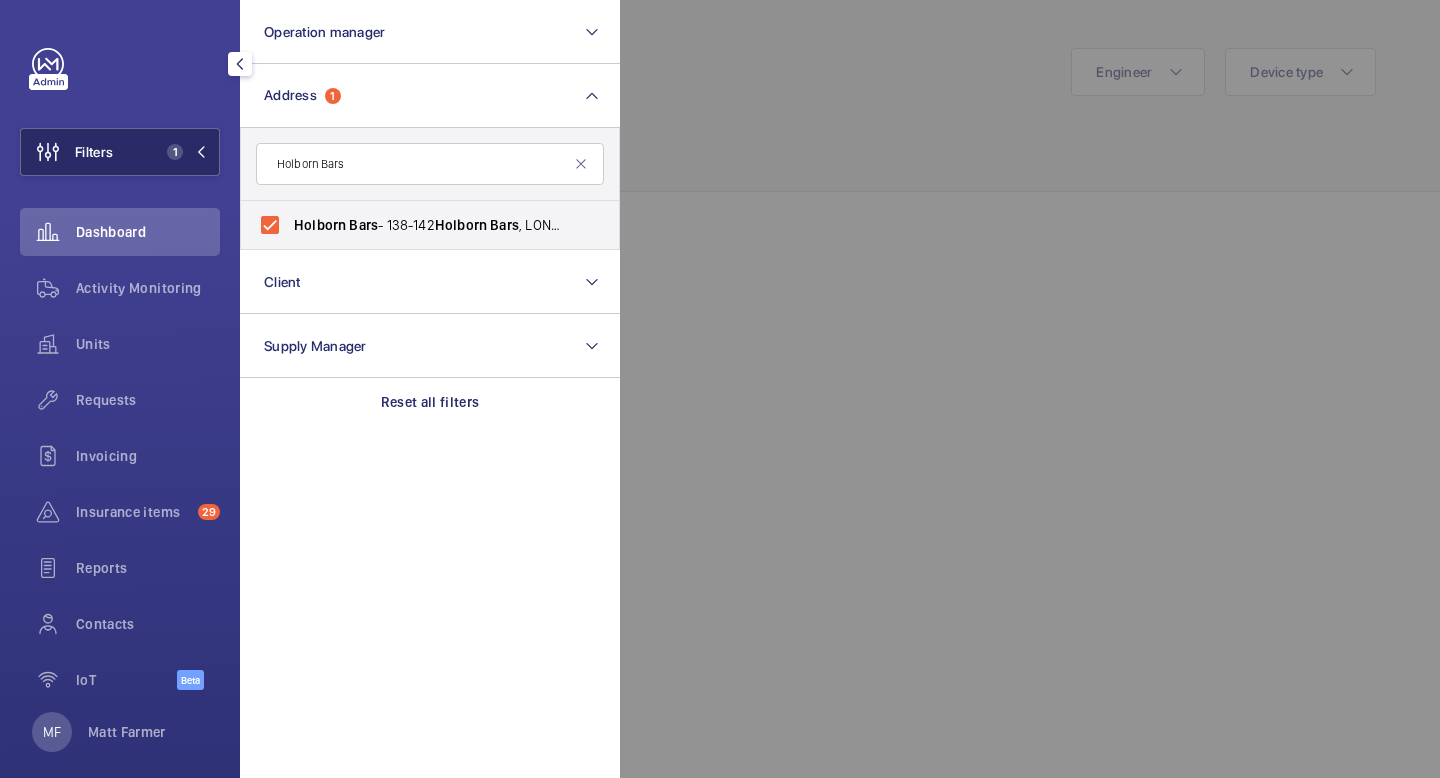 click 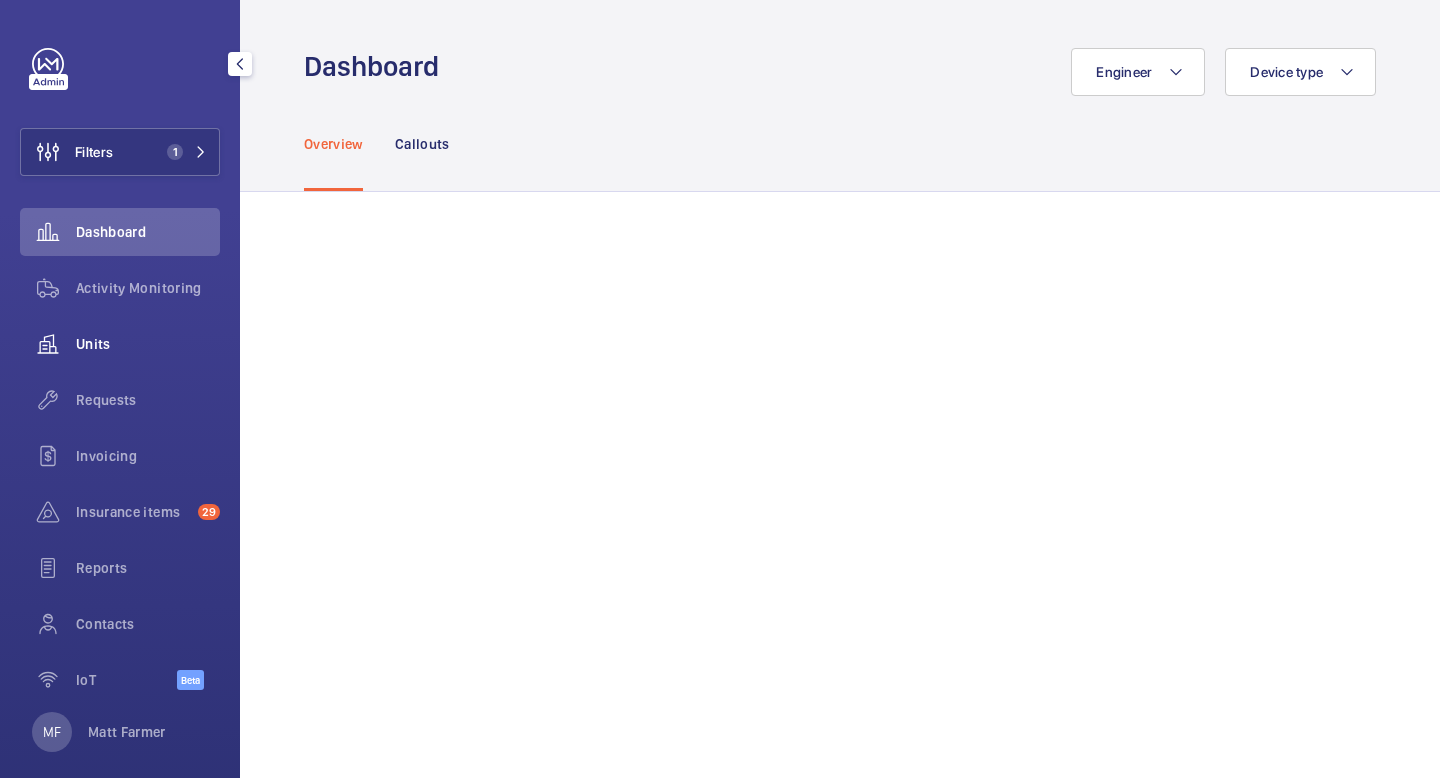click on "Units" 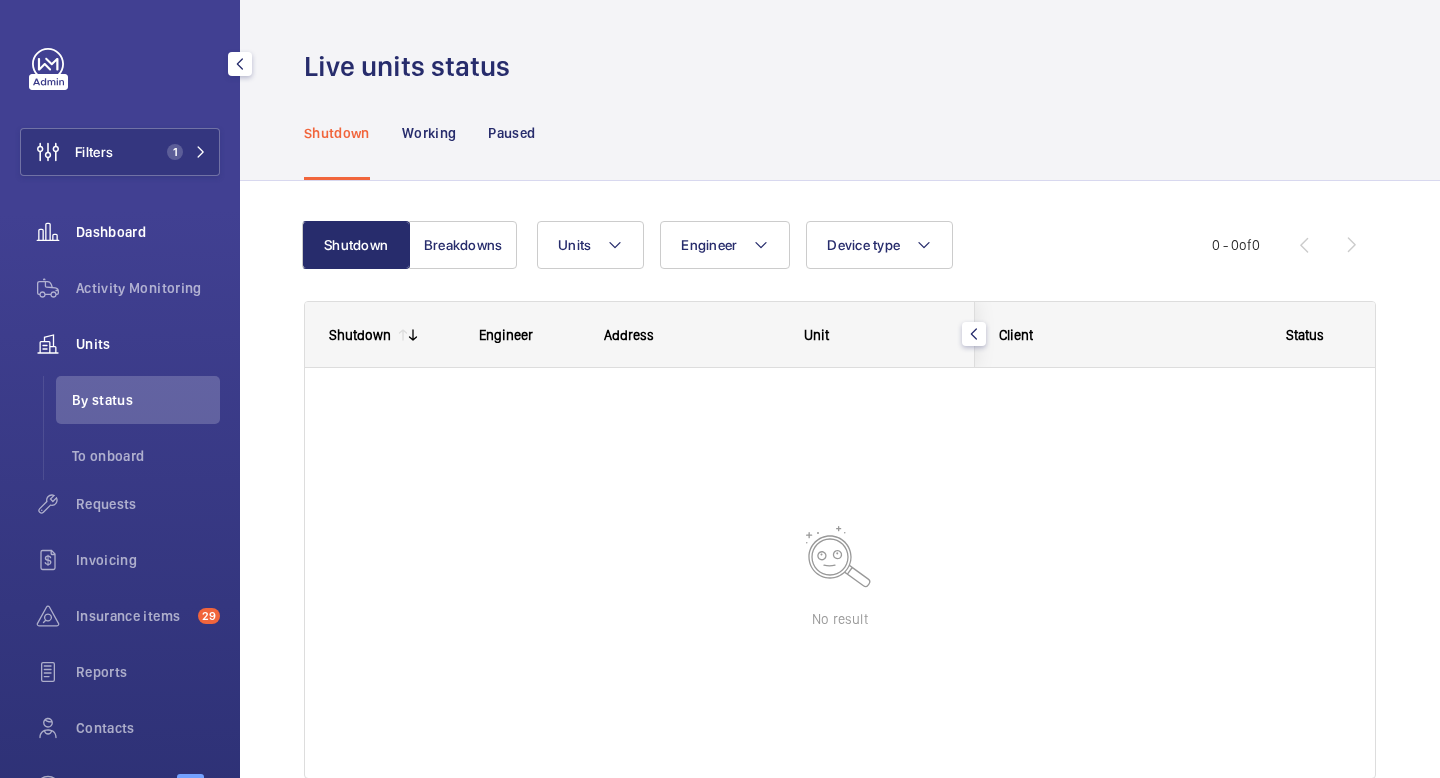 click on "Dashboard" 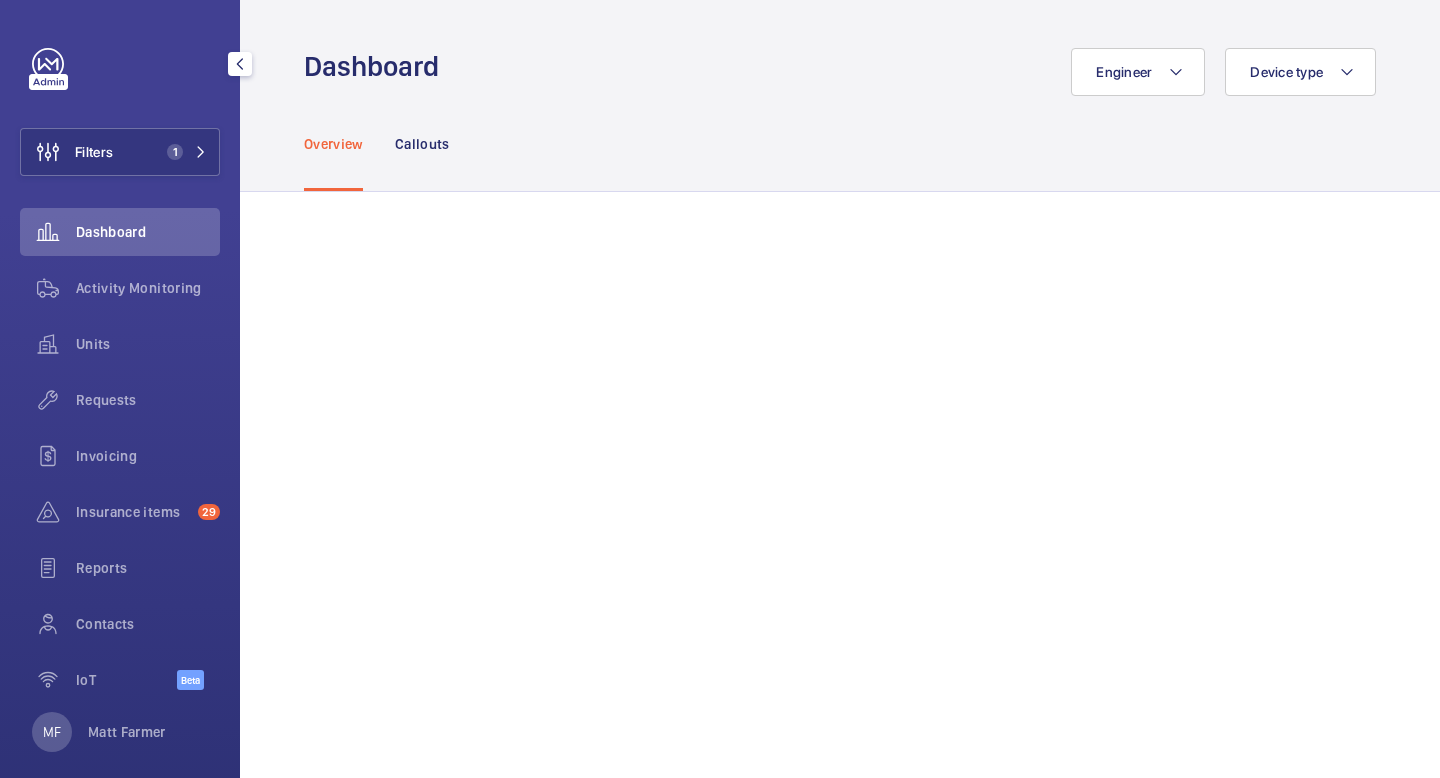 click on "Dashboard" 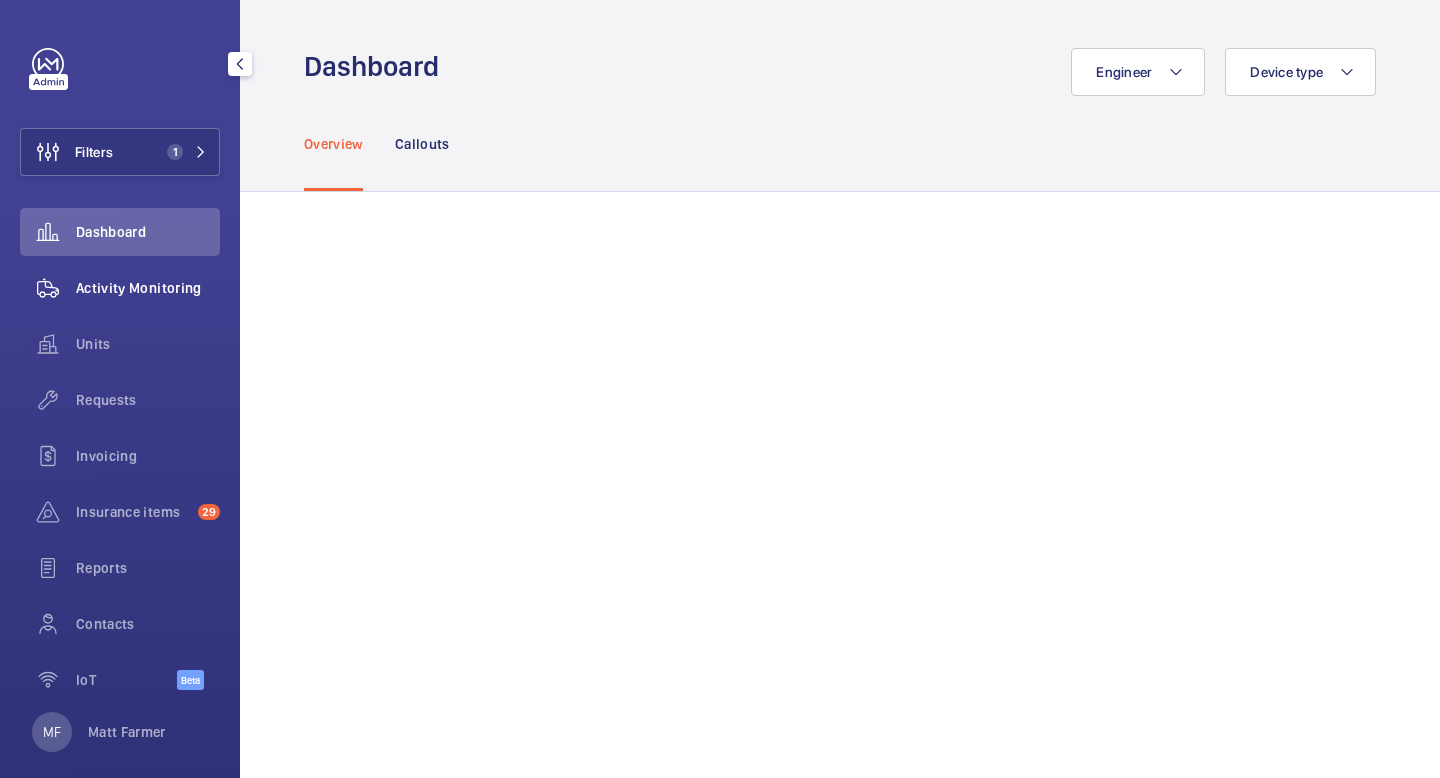 click on "Activity Monitoring" 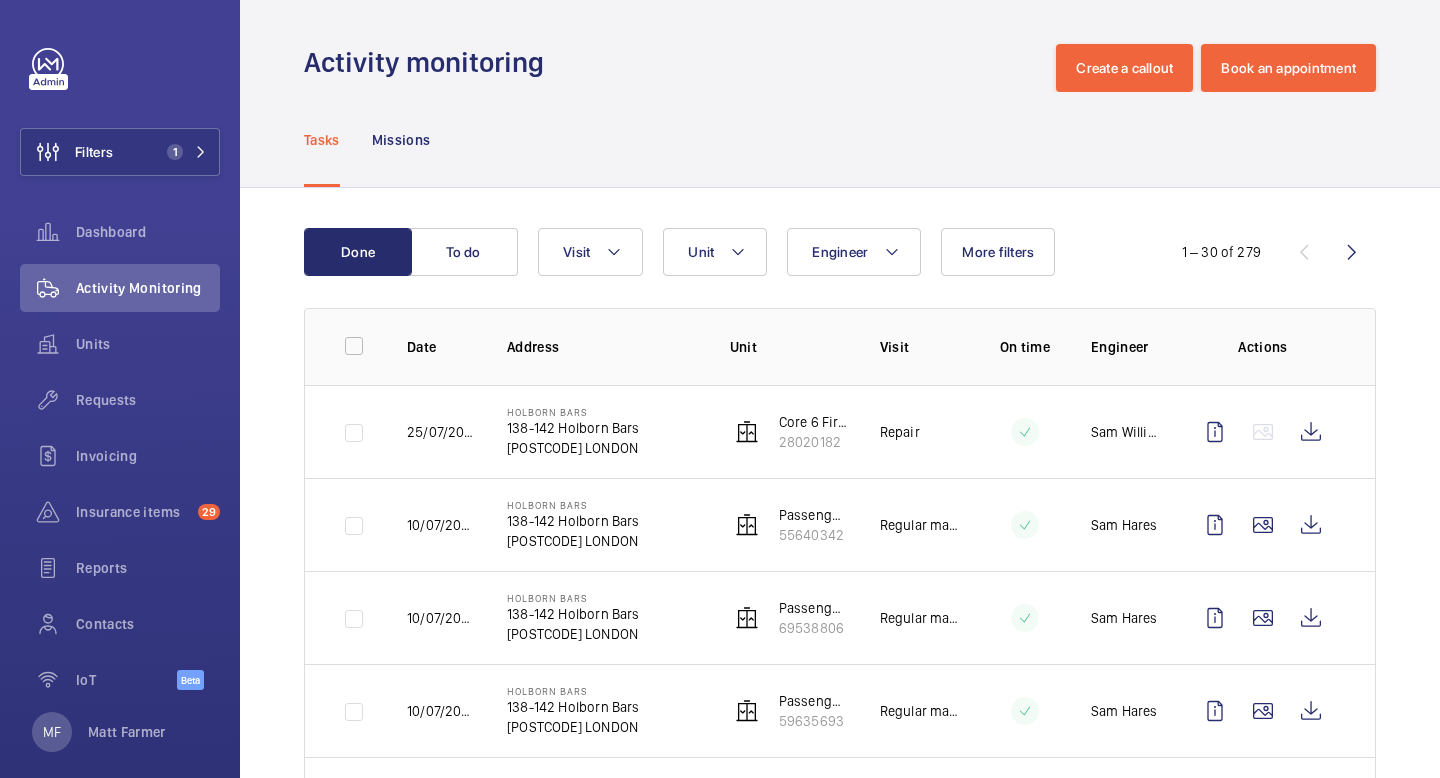scroll, scrollTop: 196, scrollLeft: 0, axis: vertical 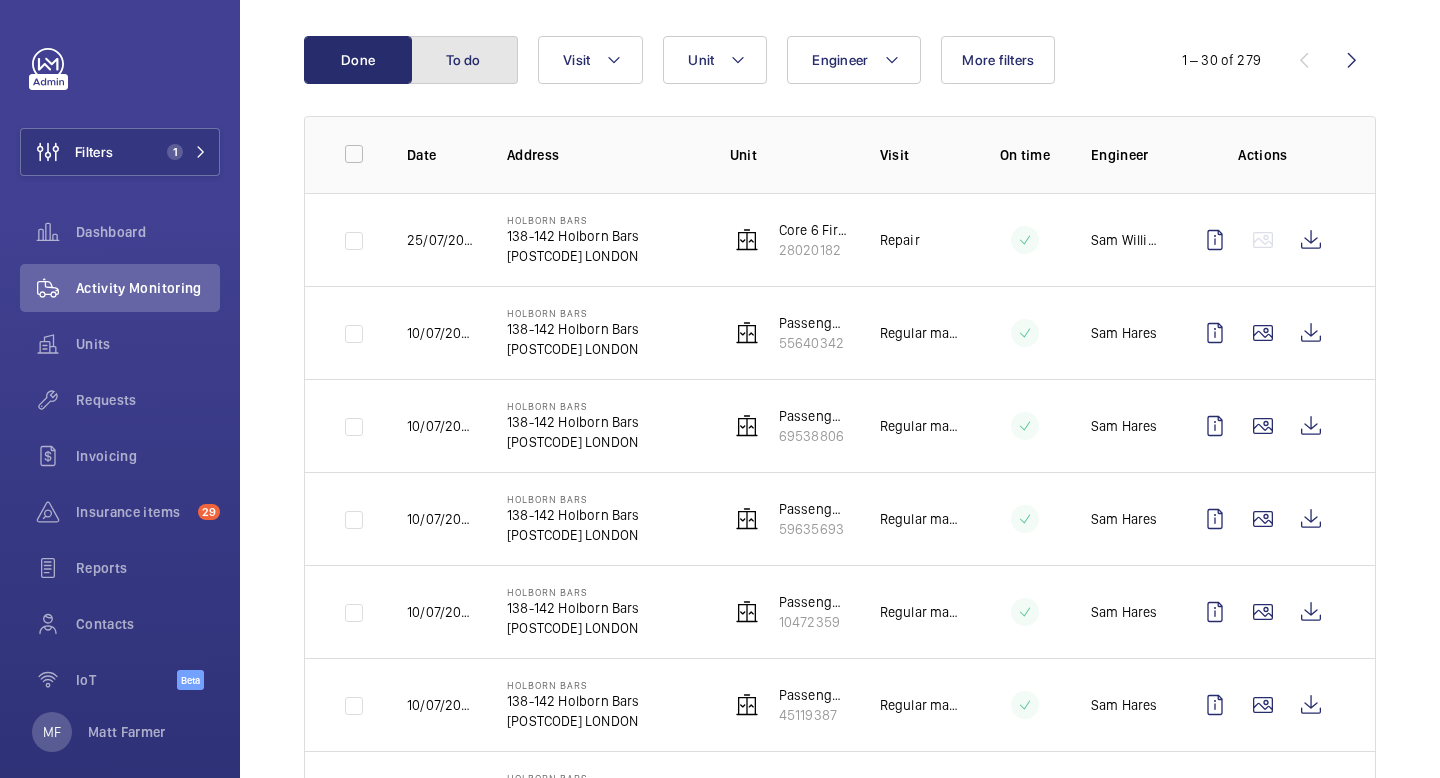 click on "To do" 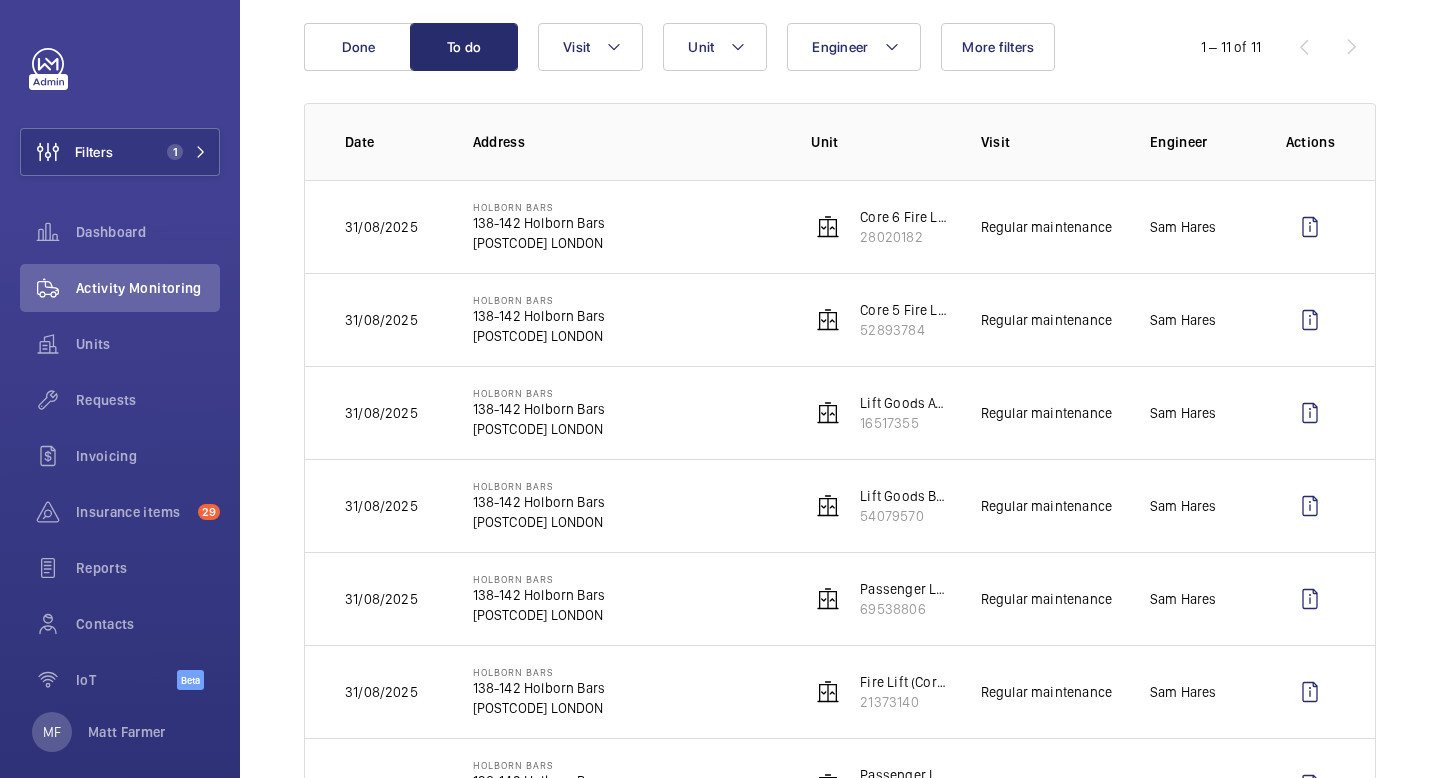 scroll, scrollTop: 0, scrollLeft: 0, axis: both 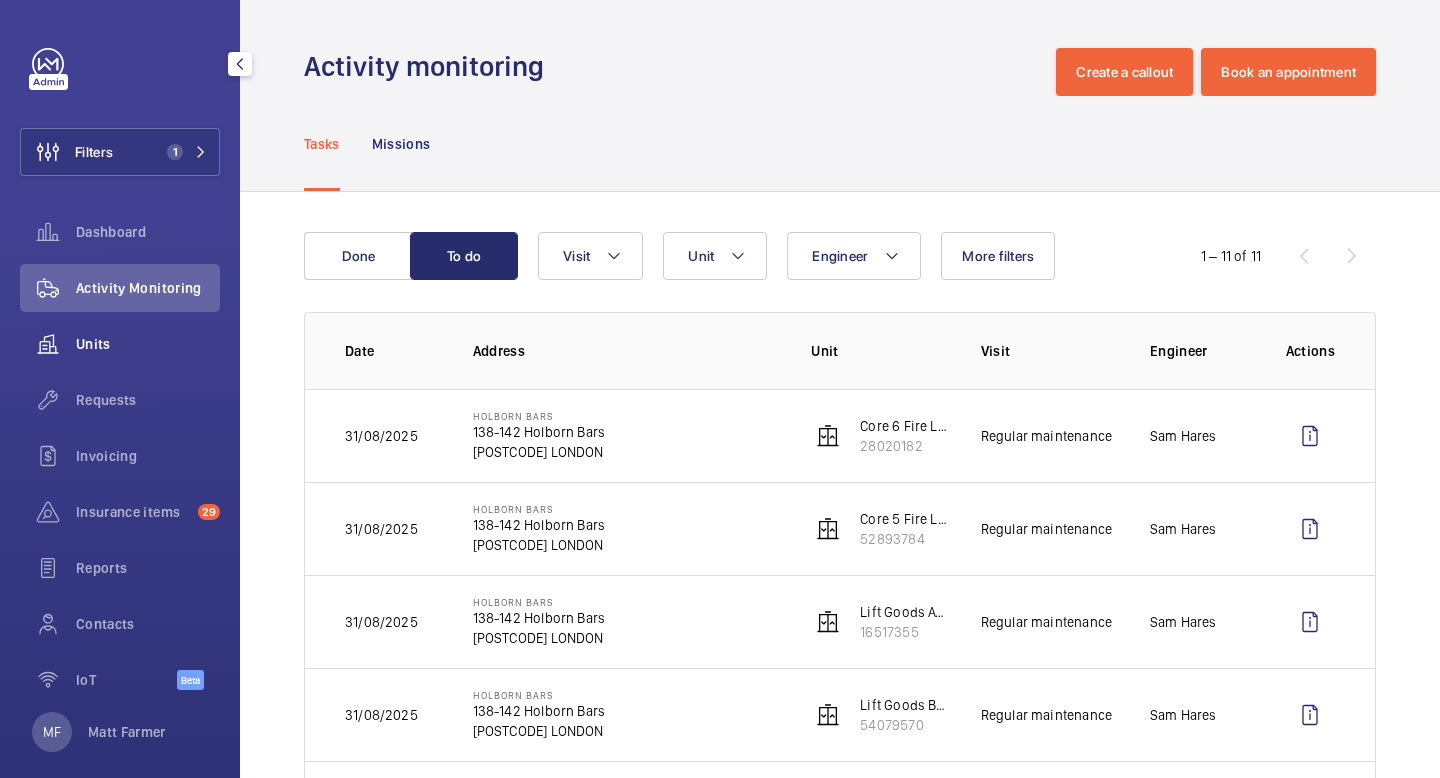 click on "Units" 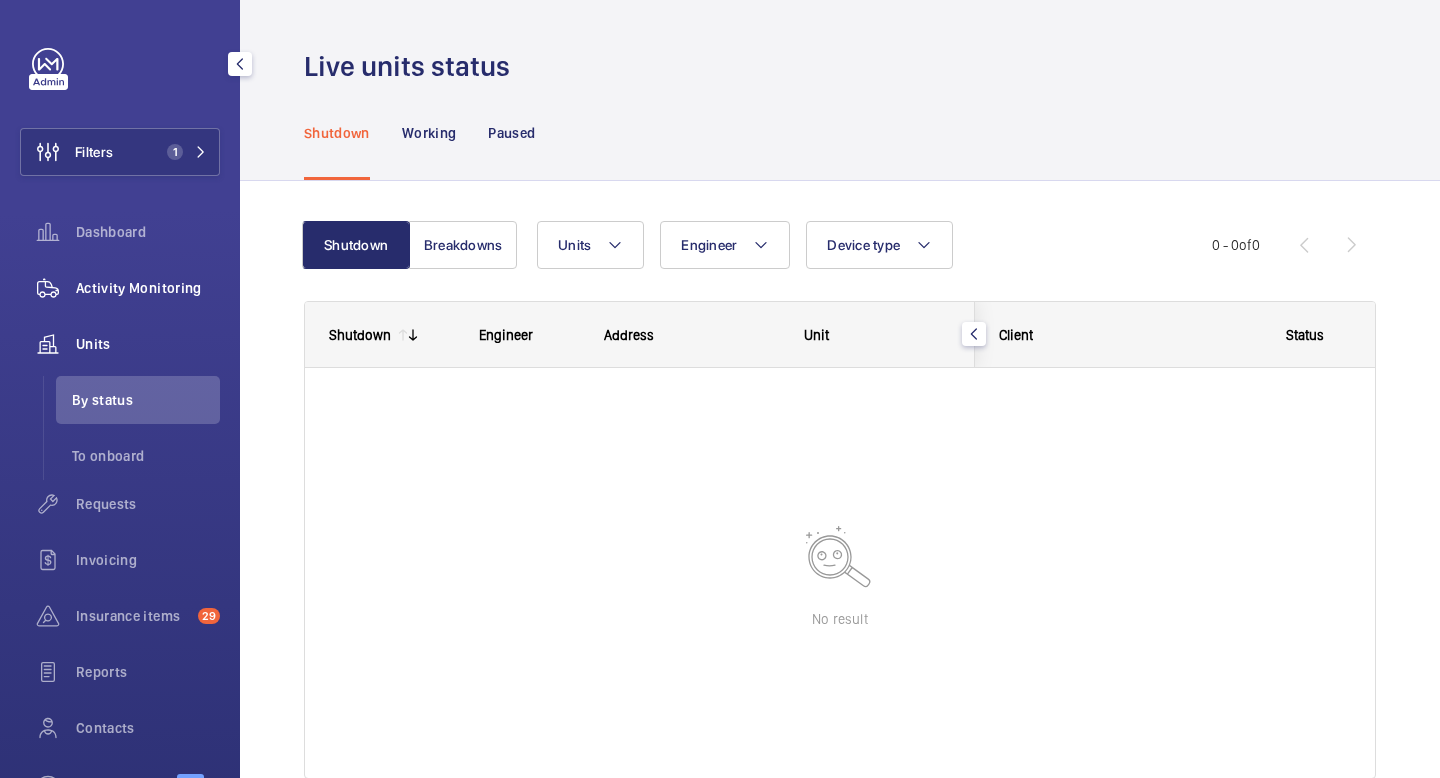 click on "Activity Monitoring" 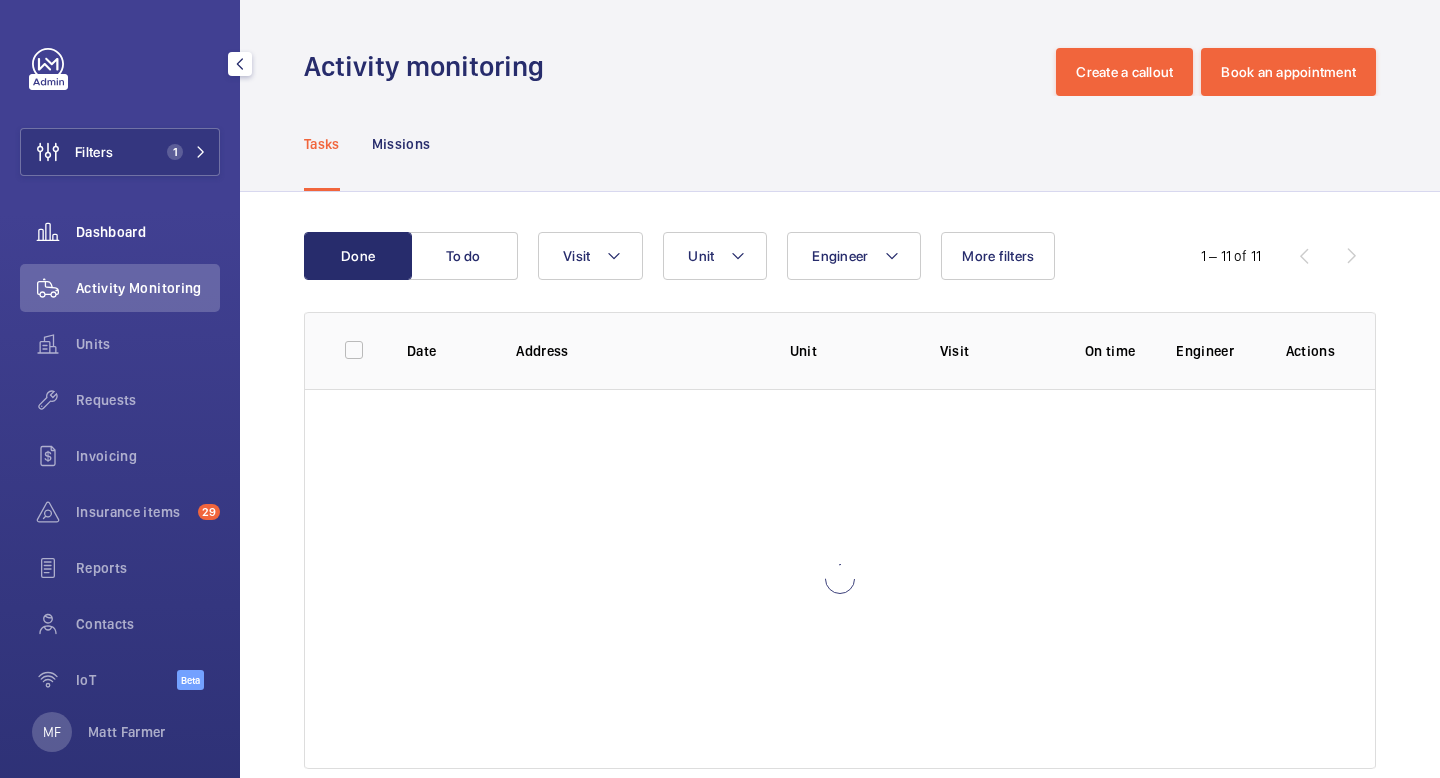 click on "Dashboard" 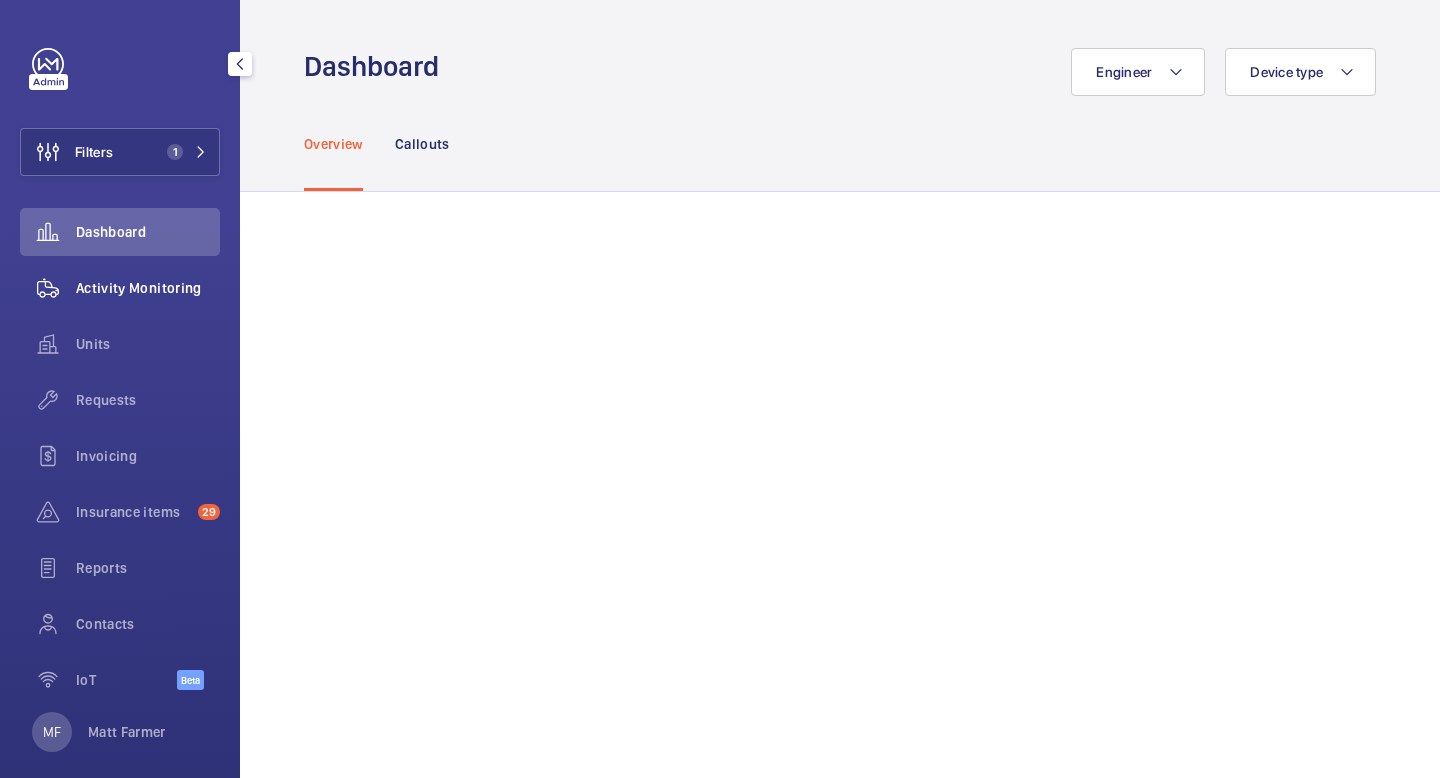click on "Activity Monitoring" 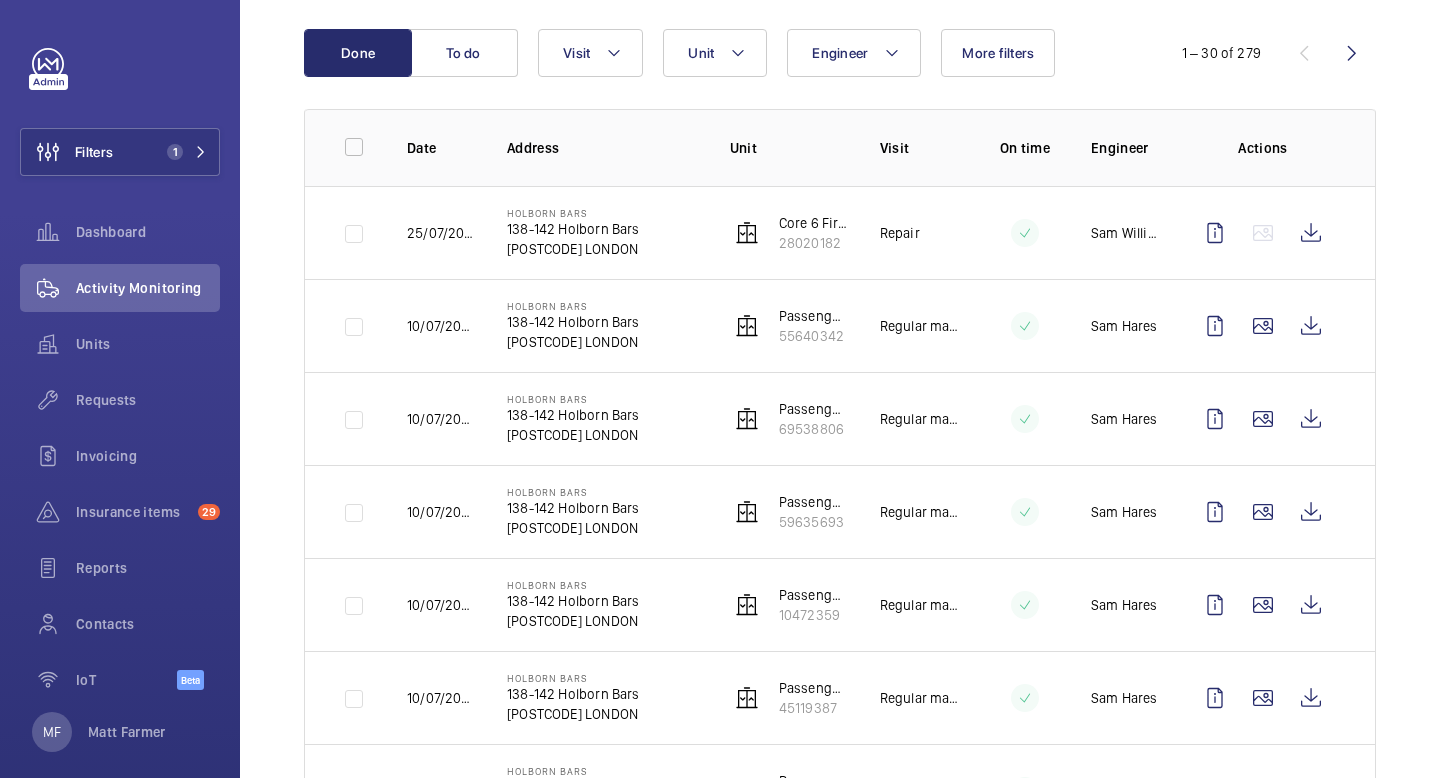 scroll, scrollTop: 205, scrollLeft: 0, axis: vertical 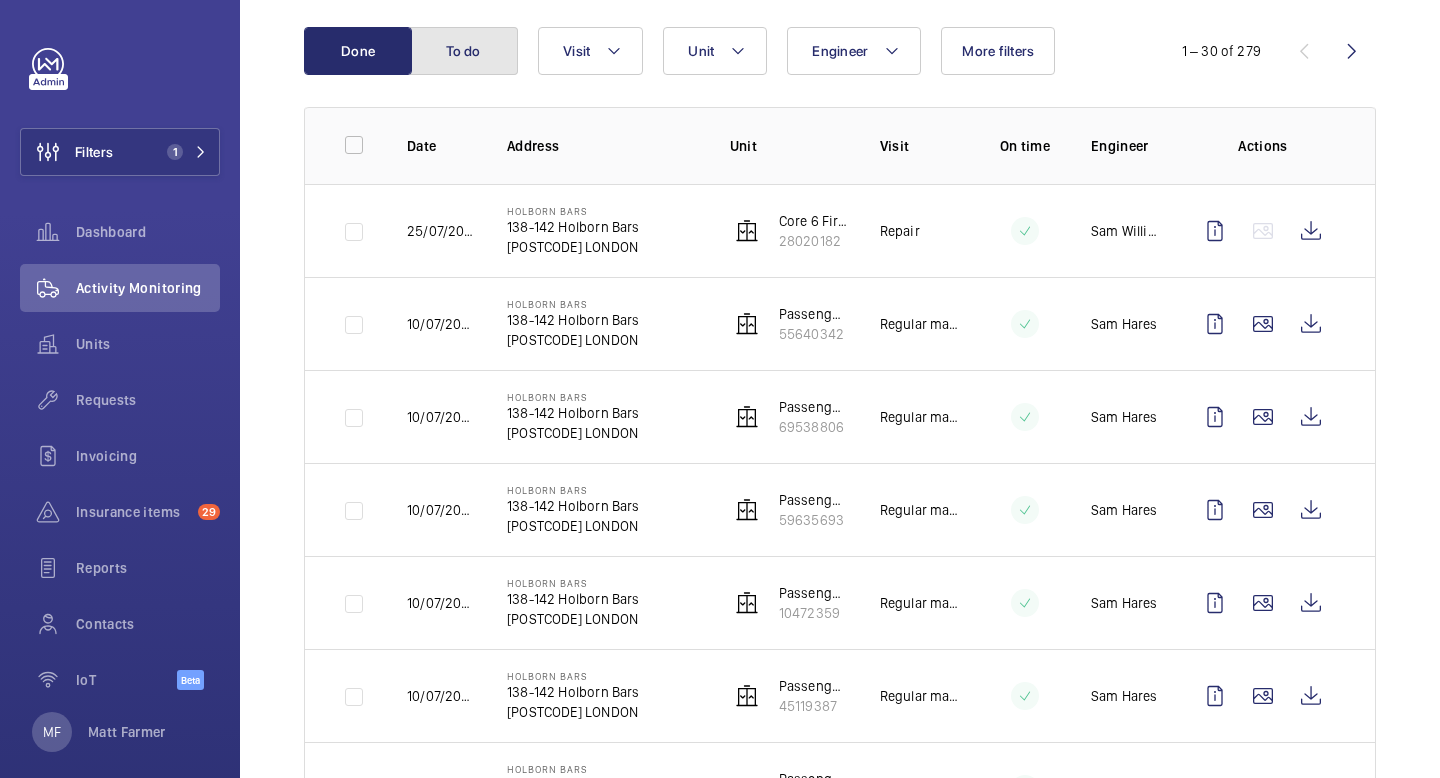 click on "To do" 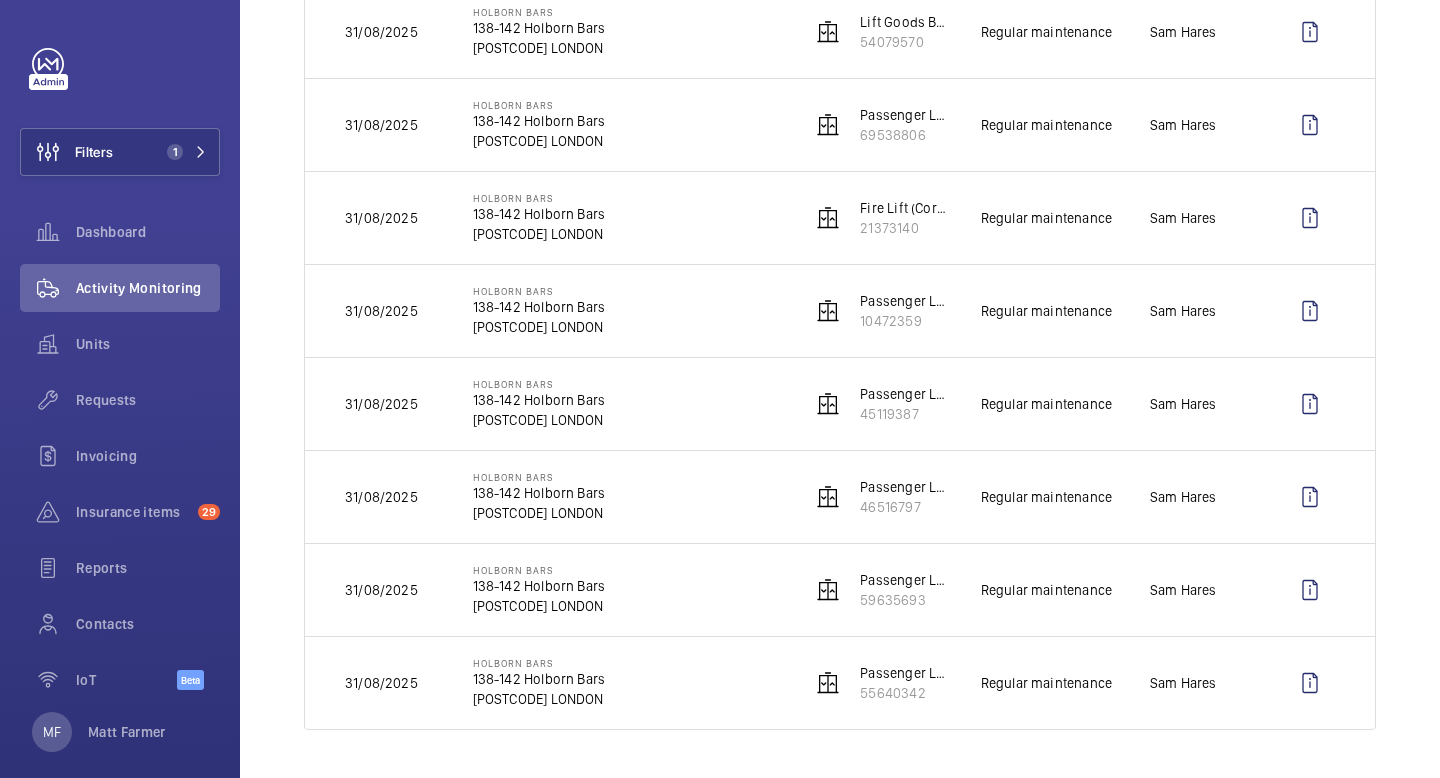 scroll, scrollTop: 0, scrollLeft: 0, axis: both 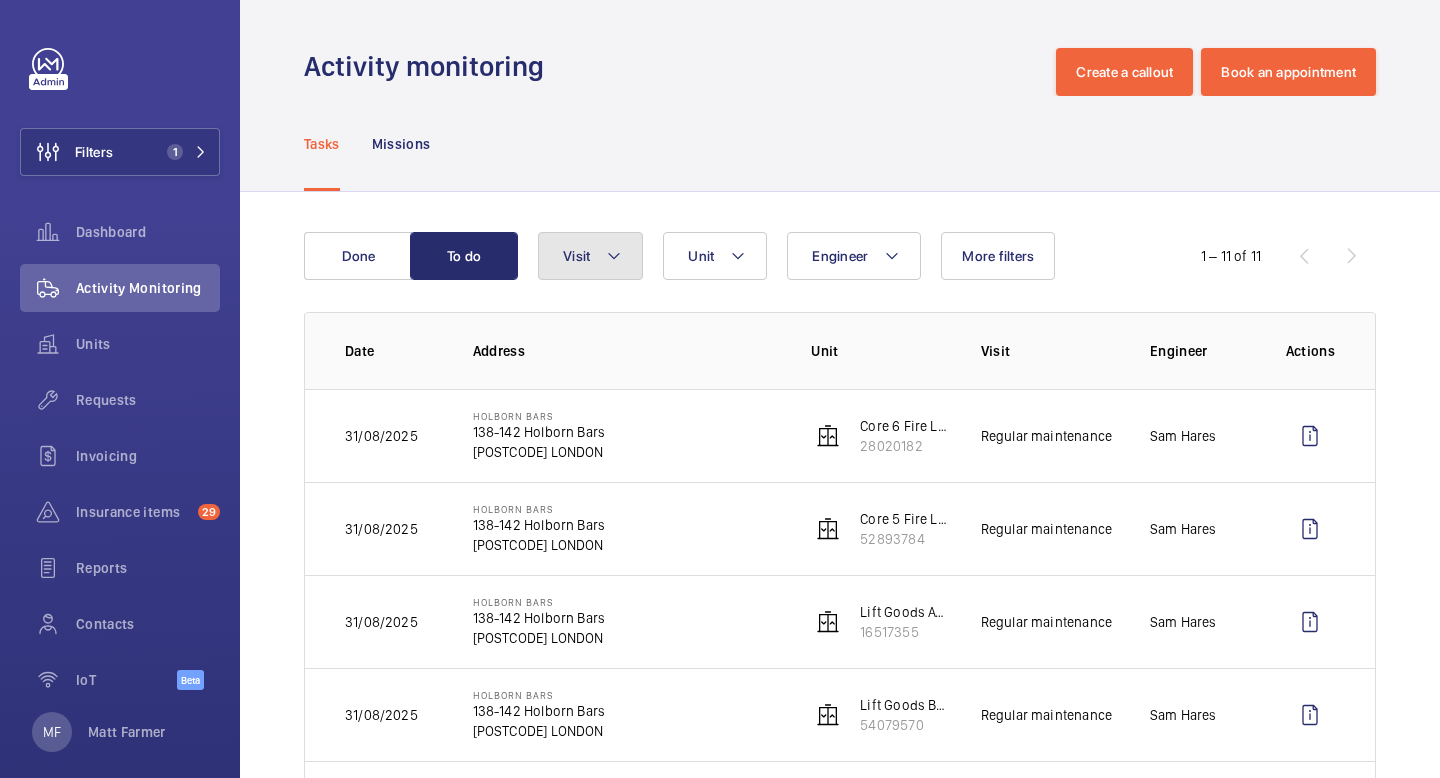 click on "Visit" 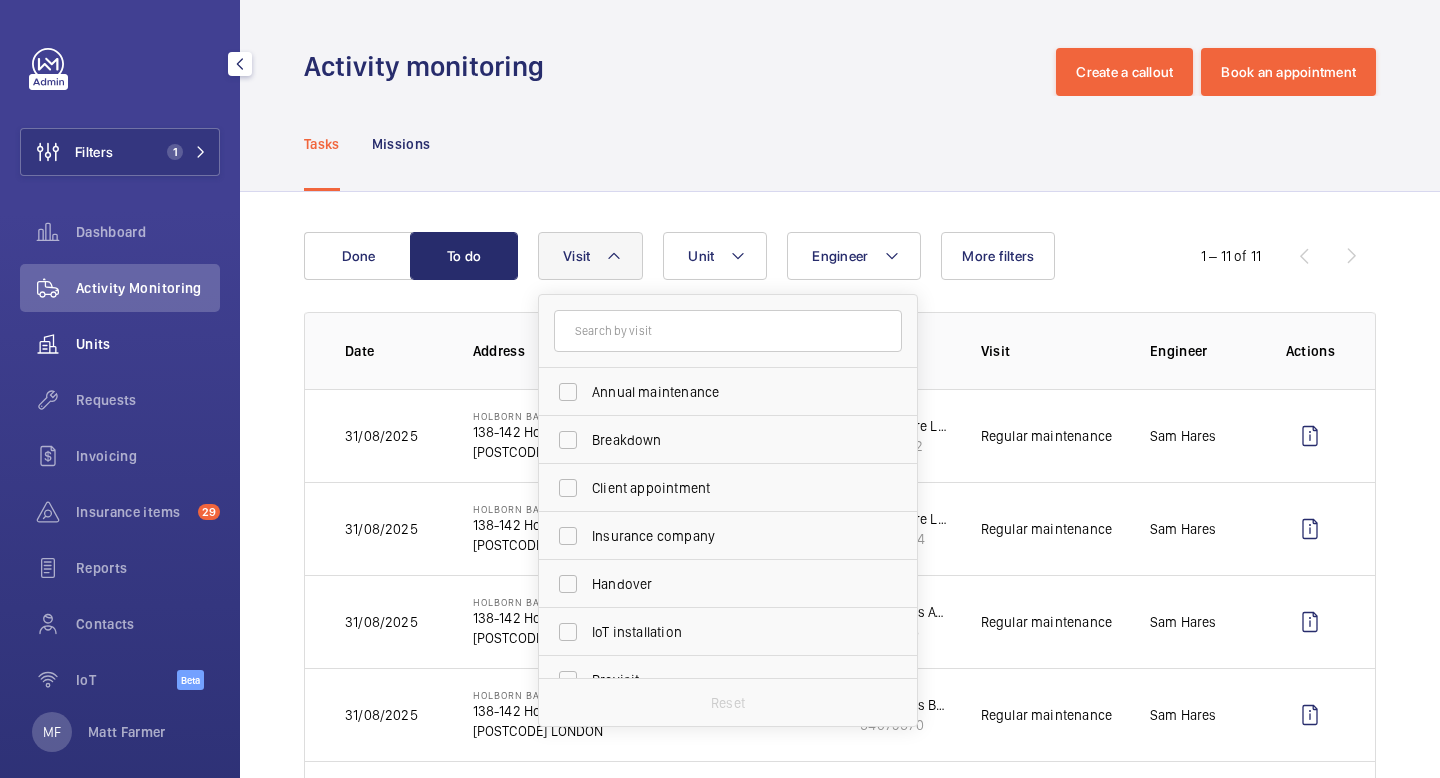 click on "Units" 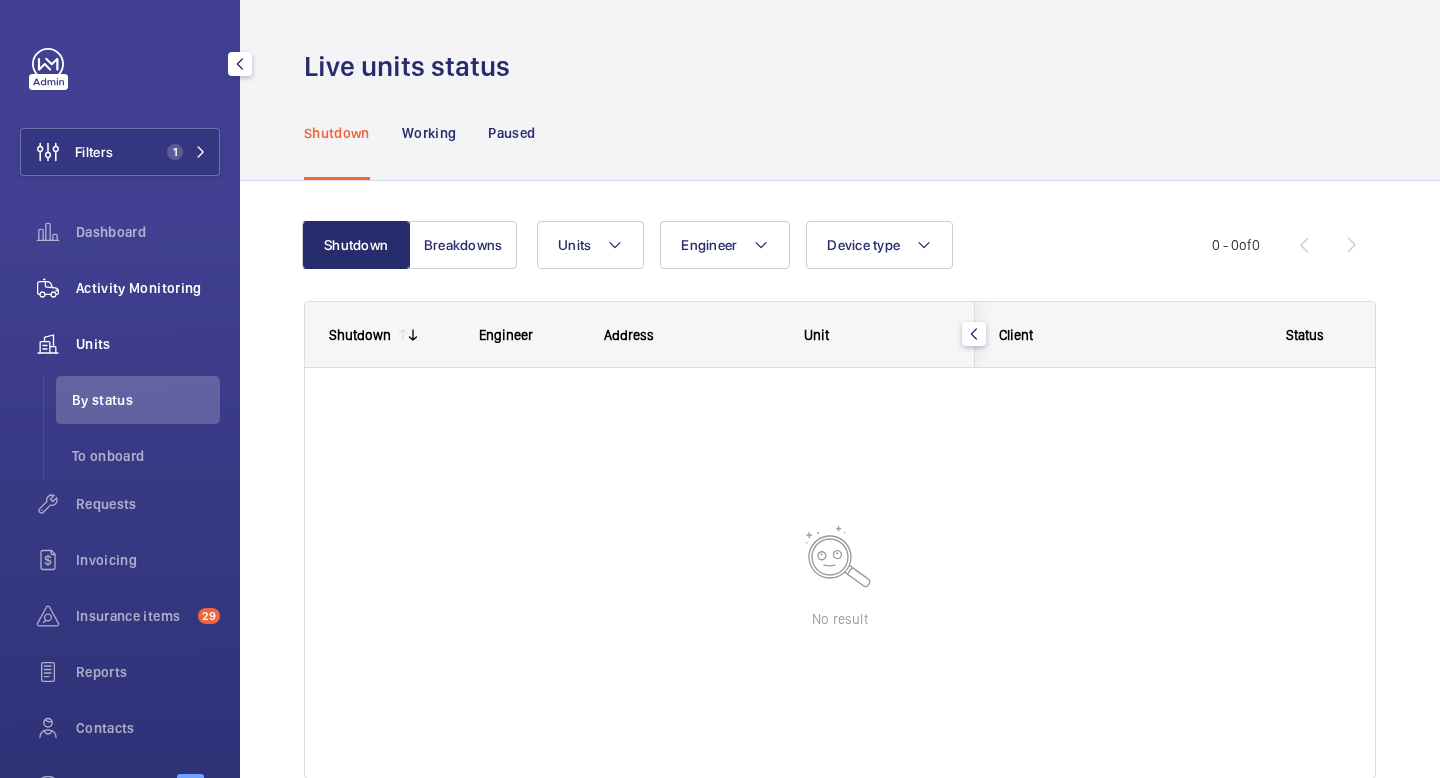 click on "Activity Monitoring" 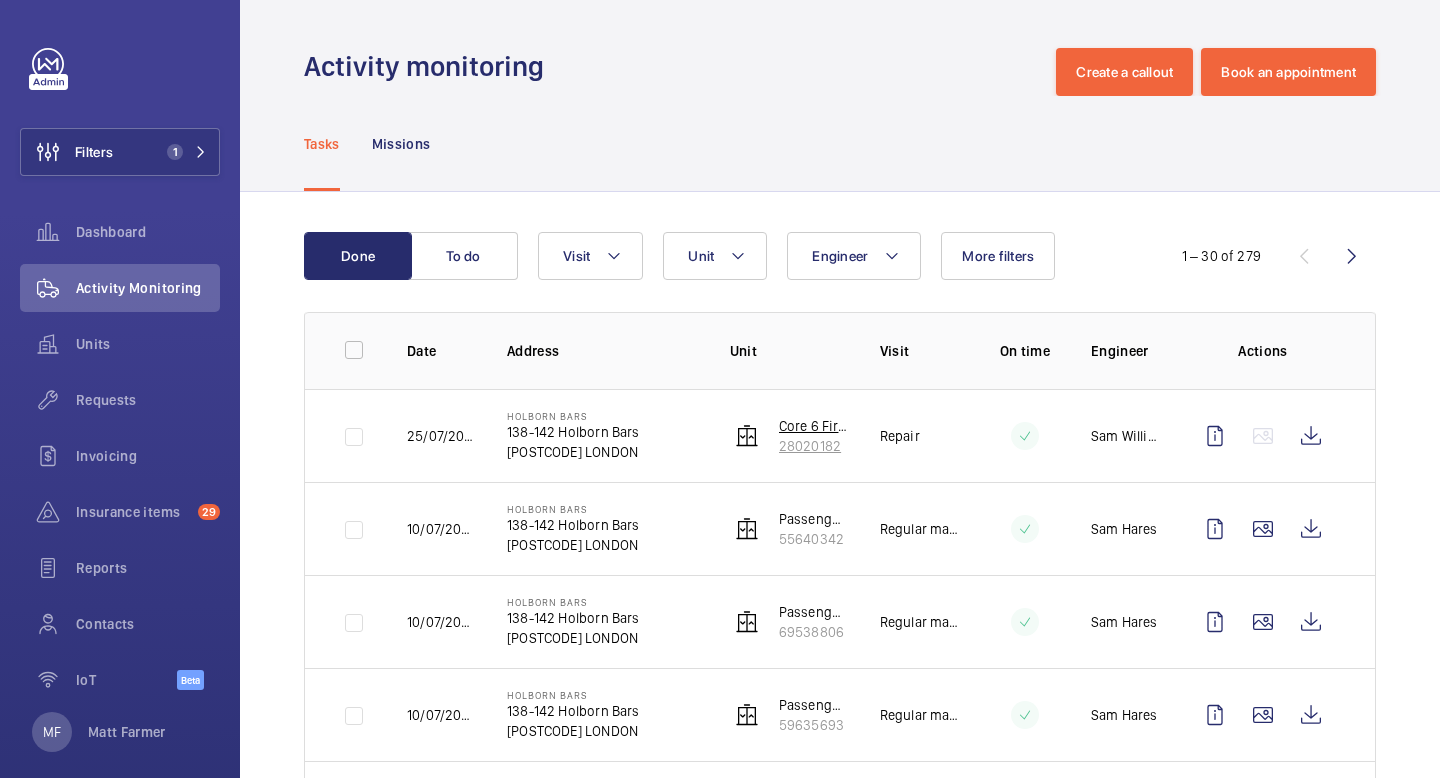 click 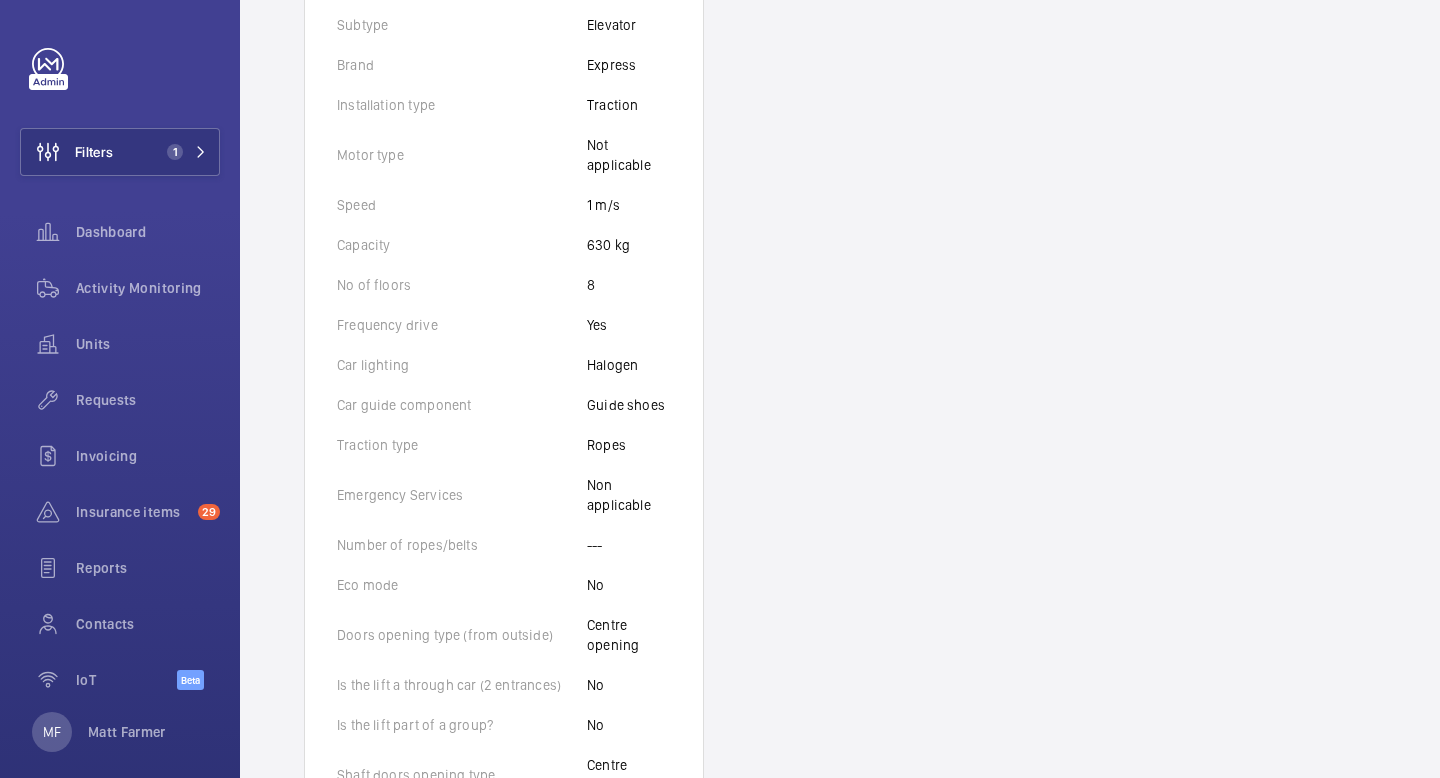 scroll, scrollTop: 0, scrollLeft: 0, axis: both 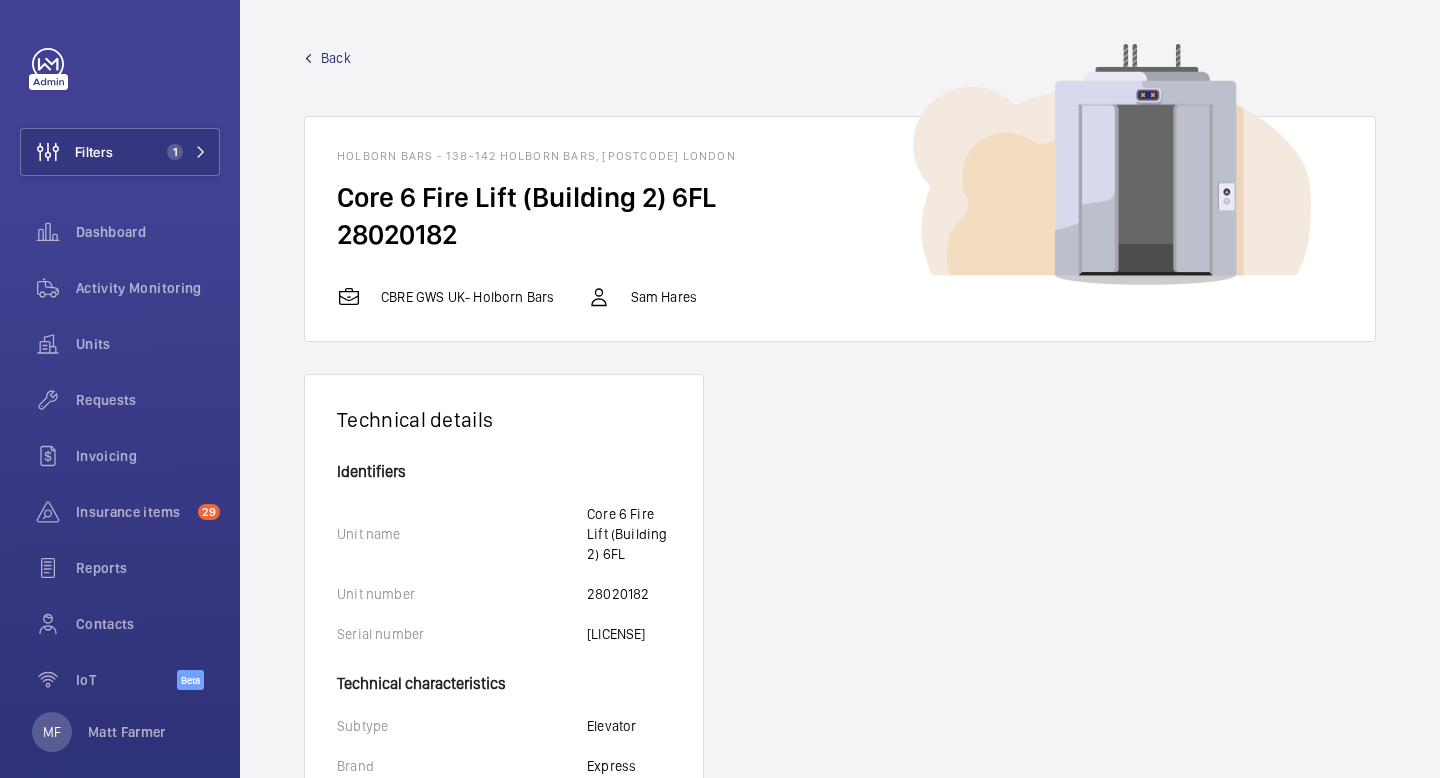 click on "Back" 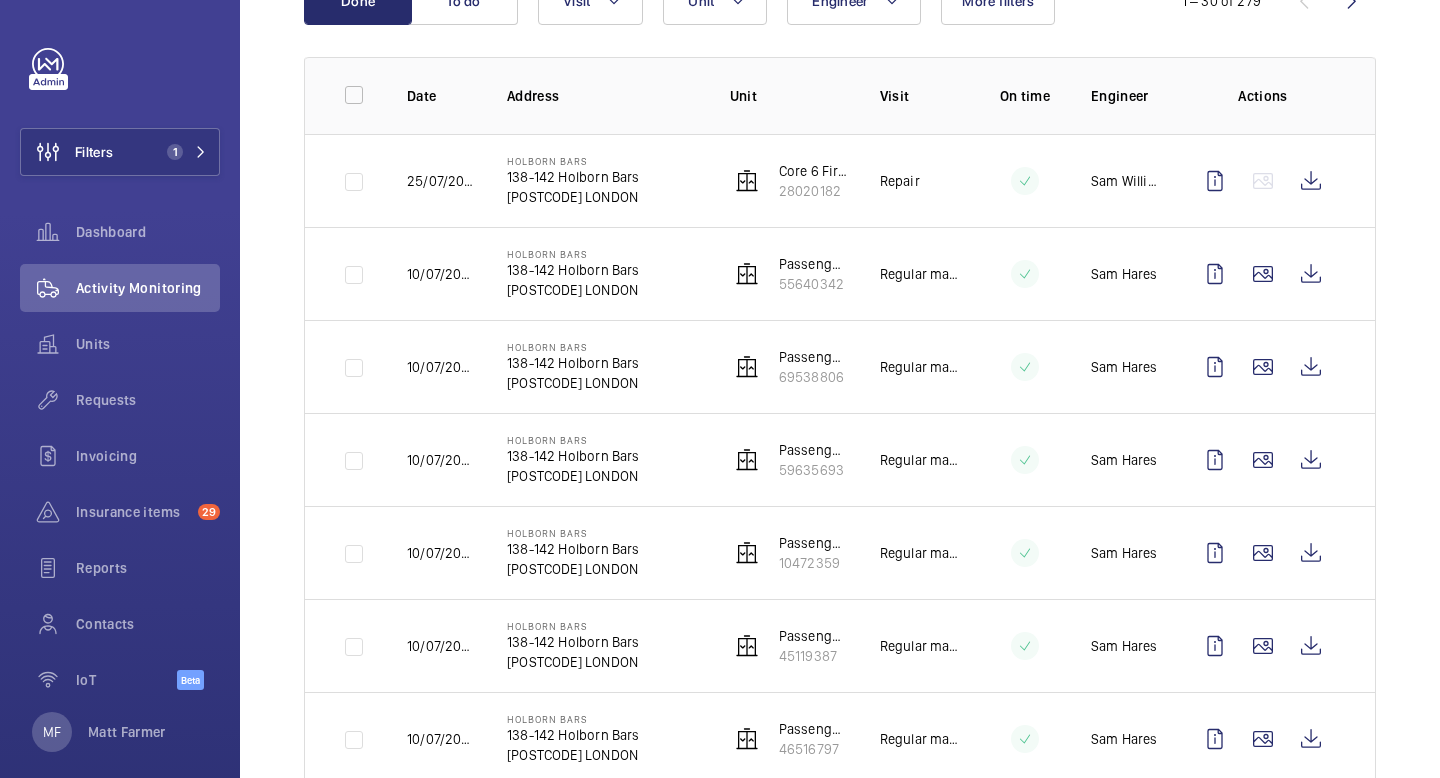 scroll, scrollTop: 250, scrollLeft: 0, axis: vertical 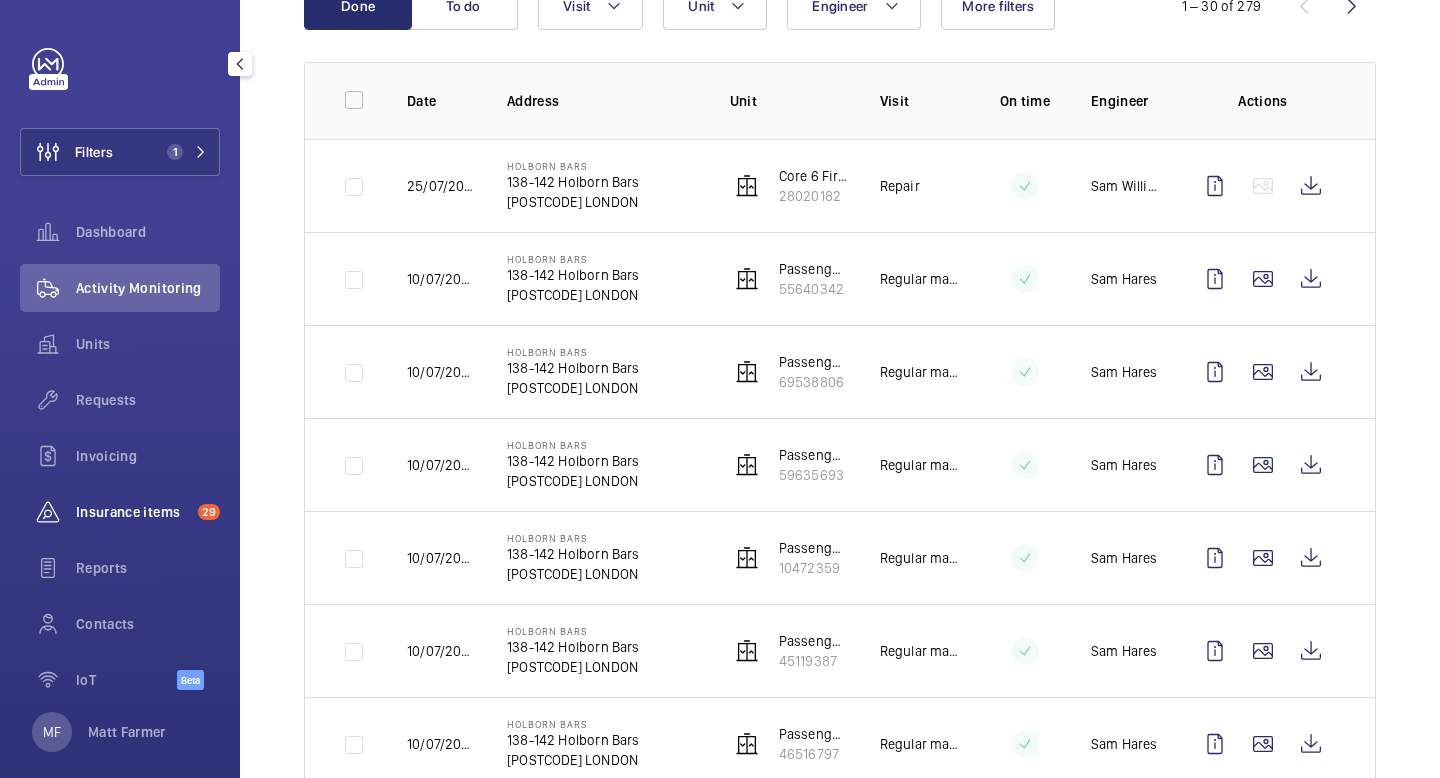 click on "Insurance items" 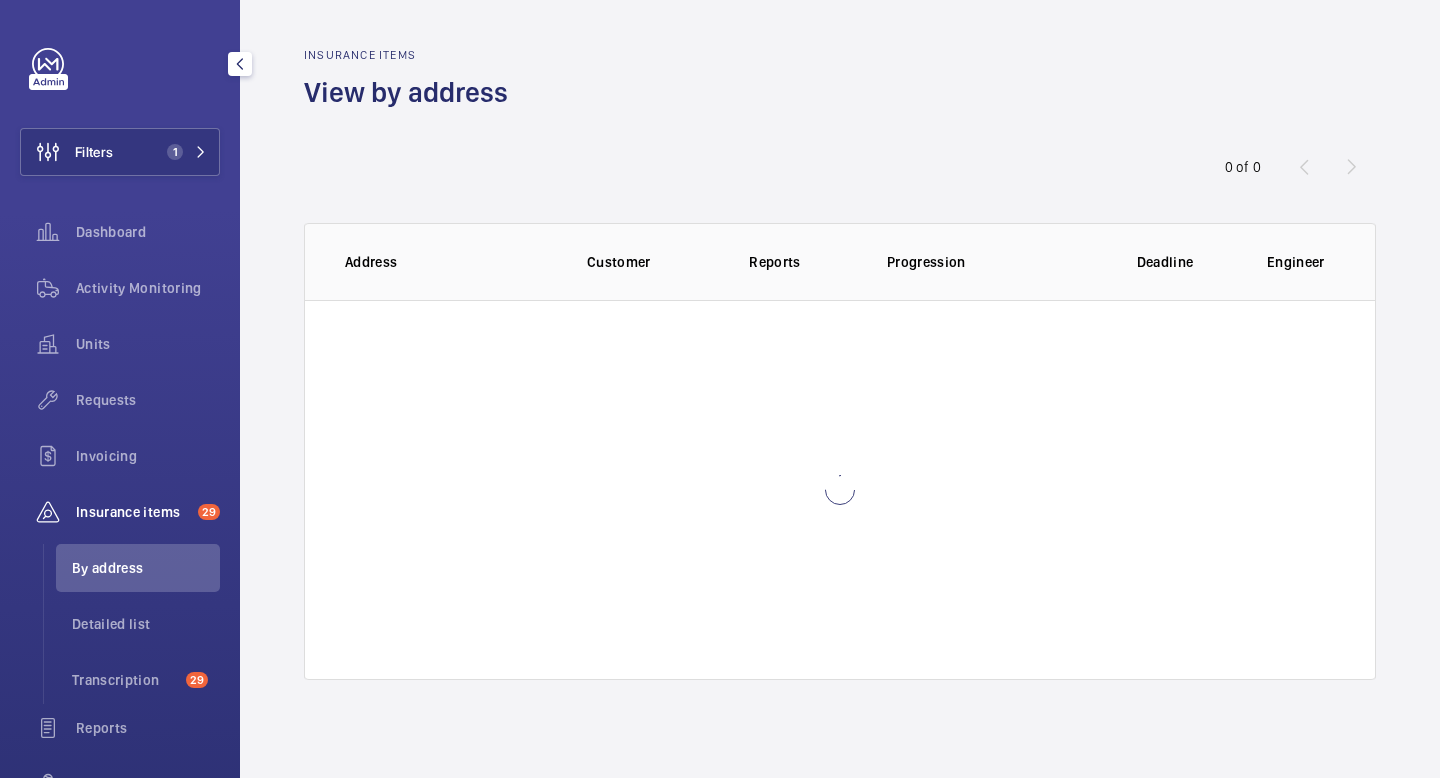 scroll, scrollTop: 0, scrollLeft: 0, axis: both 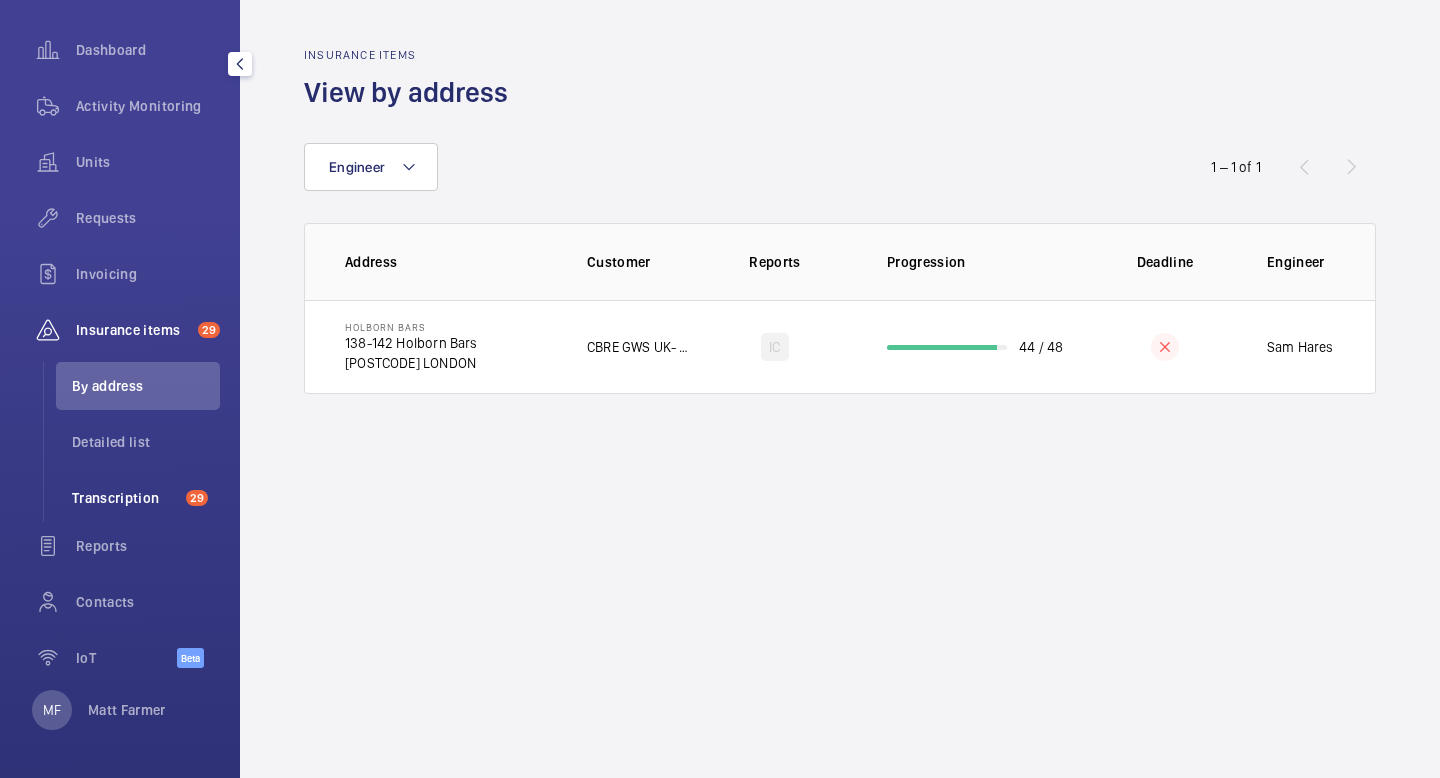 click on "Transcription" 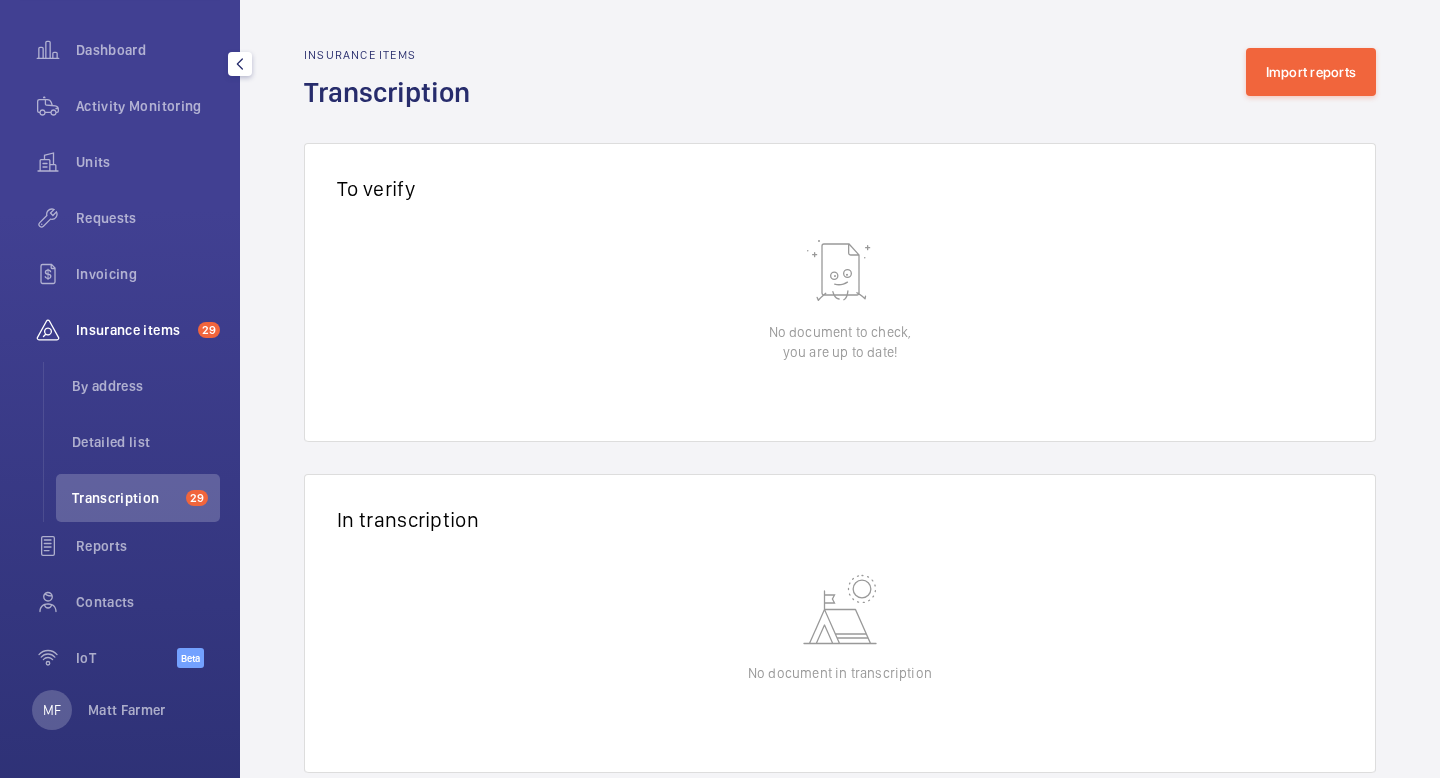 click on "Insurance items" 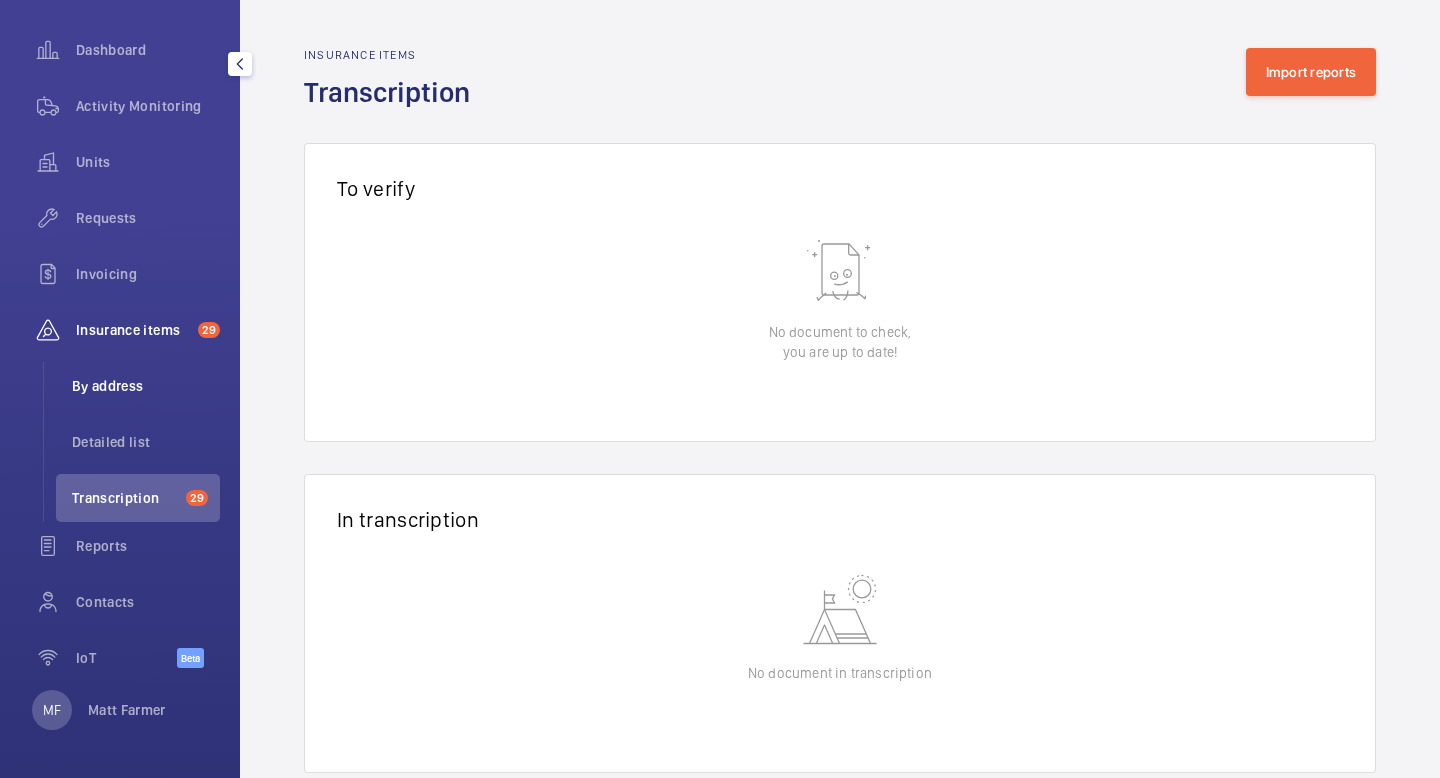 drag, startPoint x: 125, startPoint y: 472, endPoint x: 125, endPoint y: 399, distance: 73 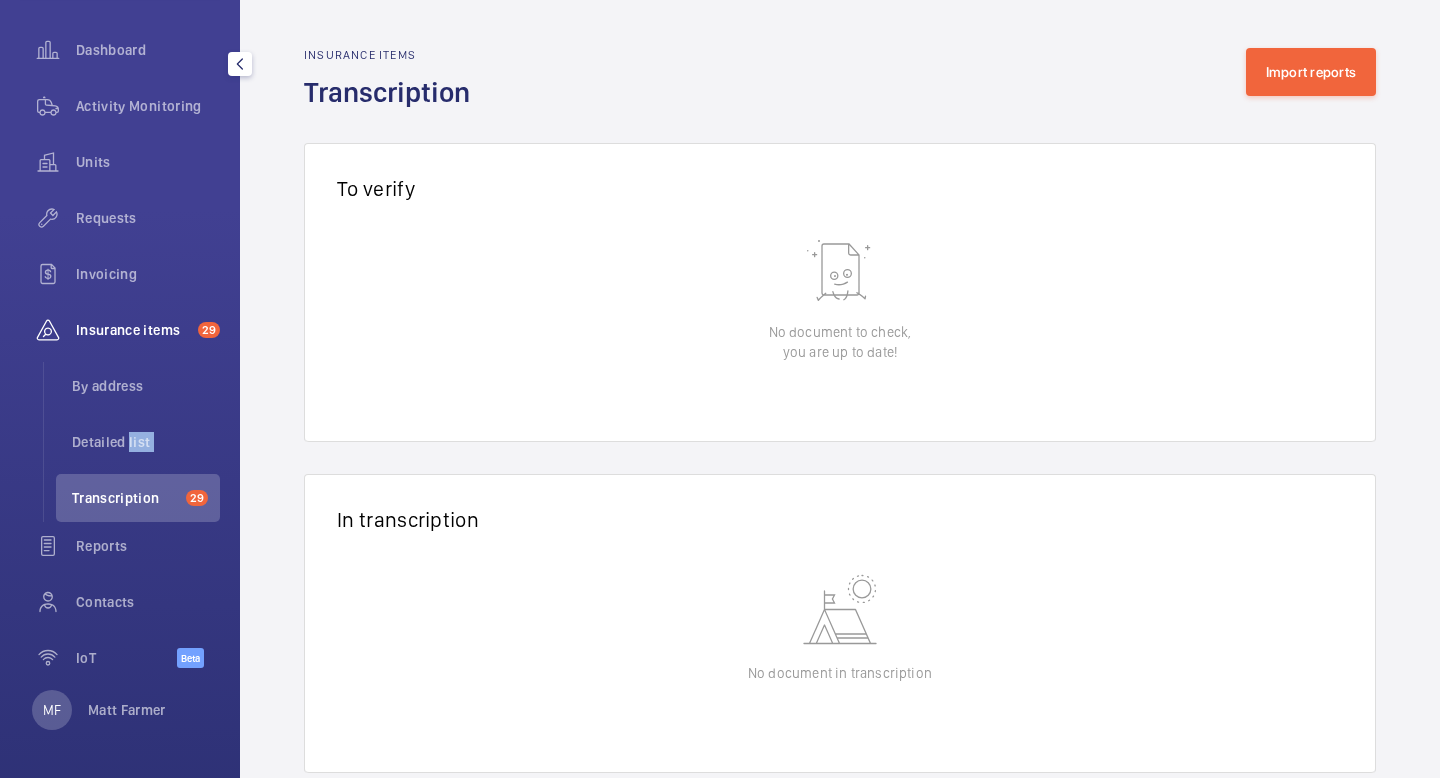 drag, startPoint x: 126, startPoint y: 371, endPoint x: 126, endPoint y: 354, distance: 17 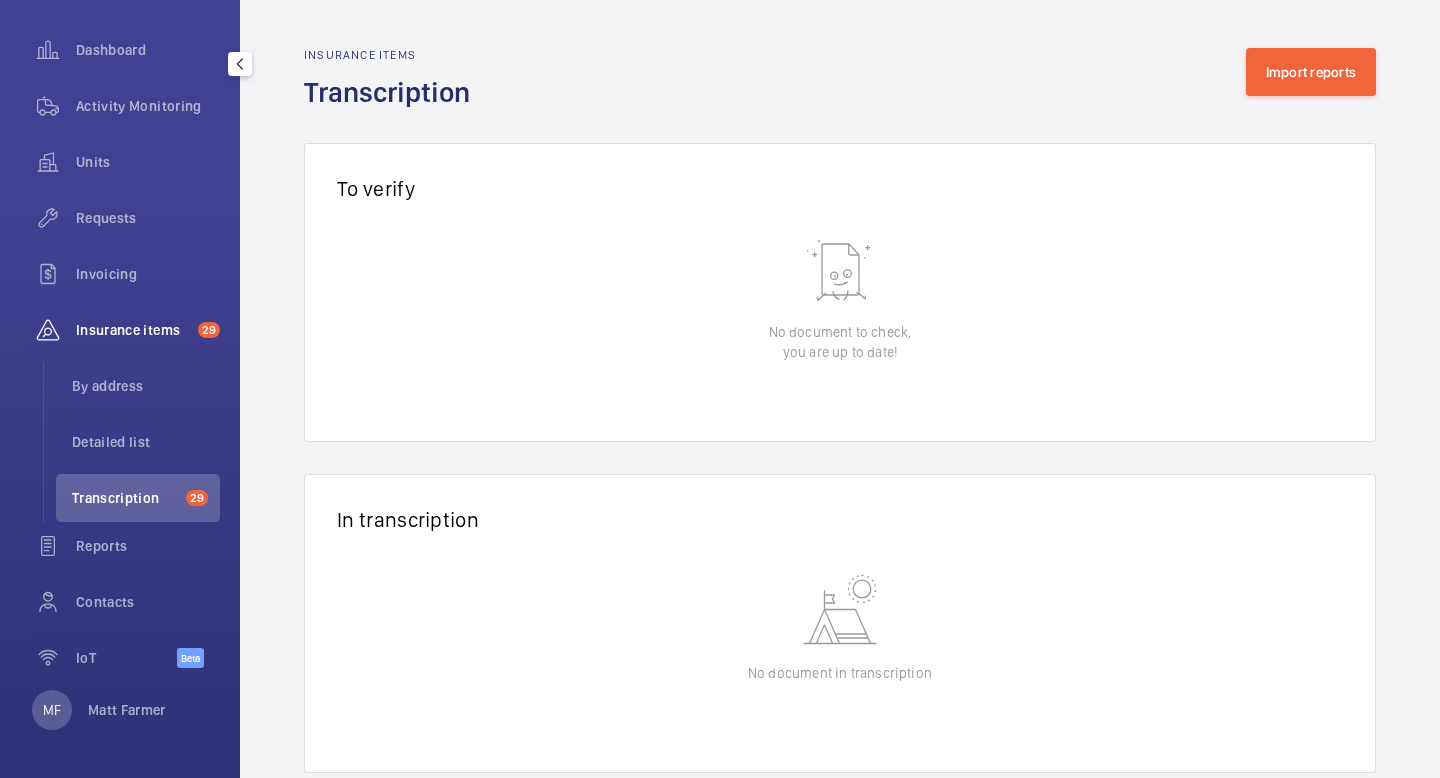 click on "Insurance items  29" 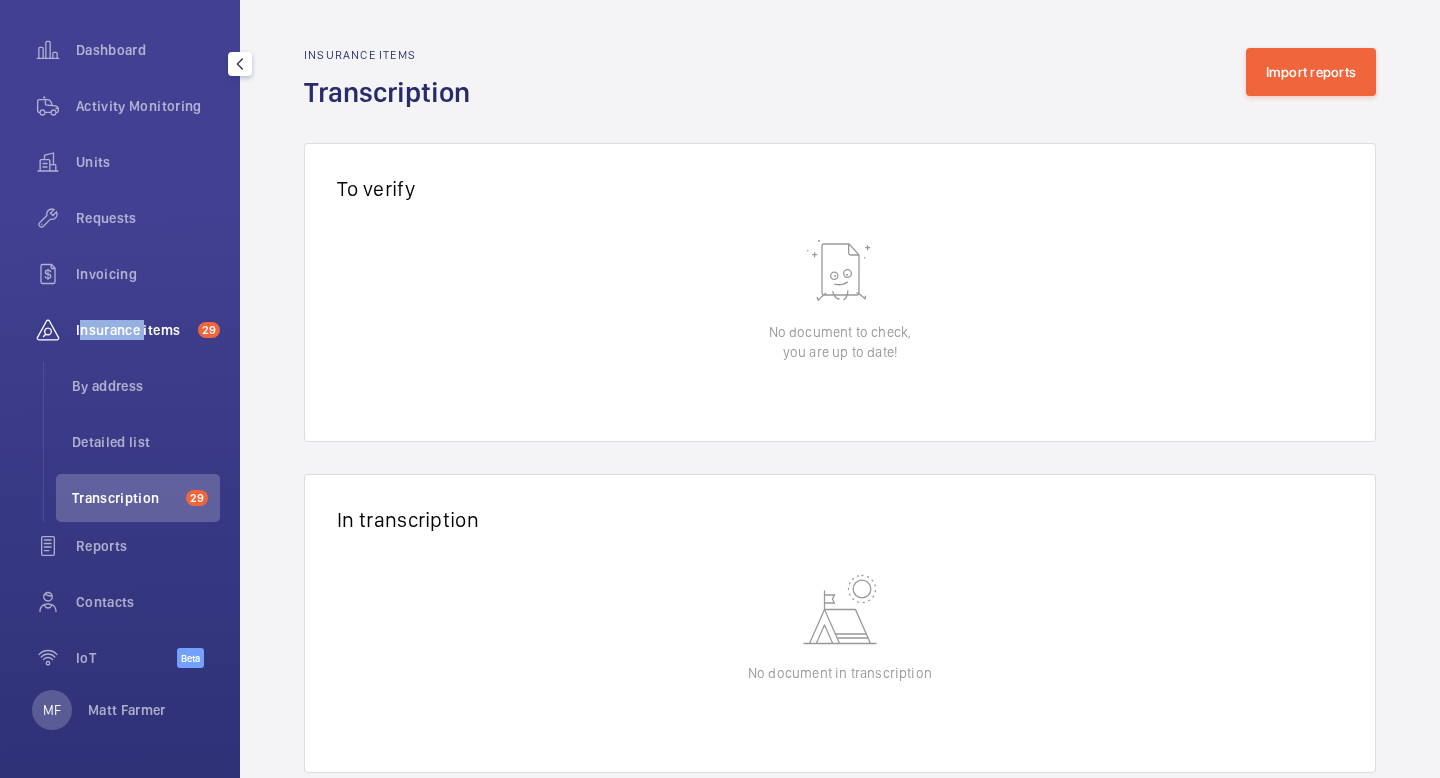 click on "Insurance items" 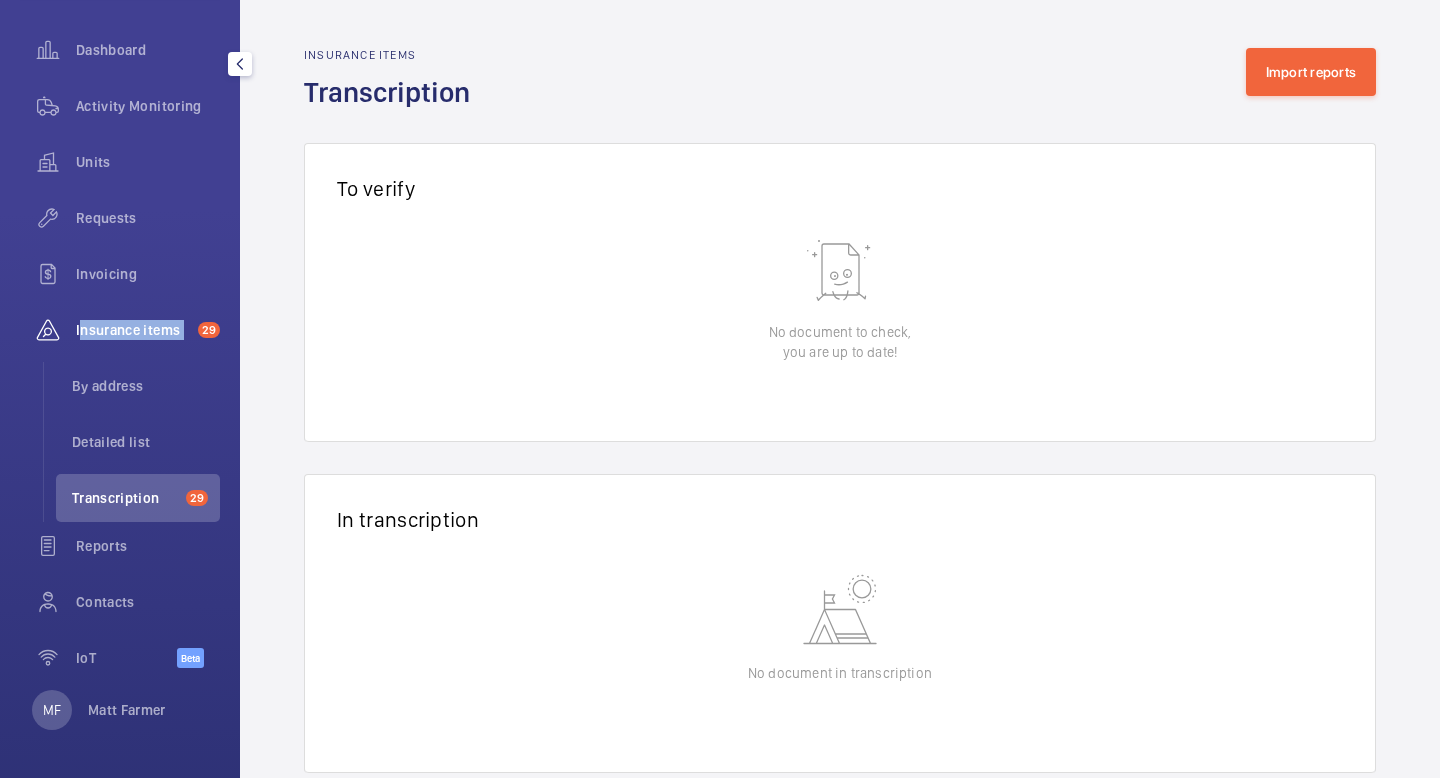 click on "Insurance items" 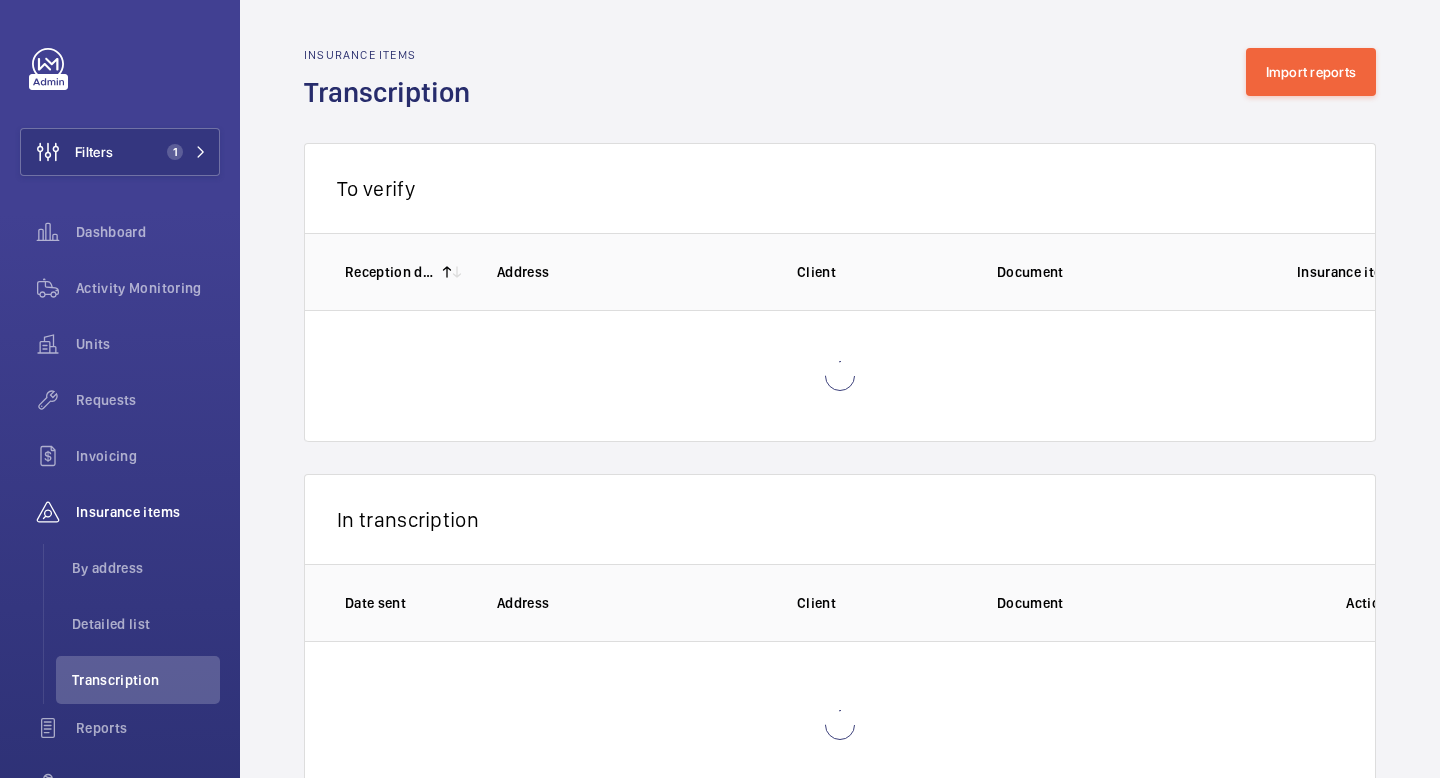 scroll, scrollTop: 0, scrollLeft: 0, axis: both 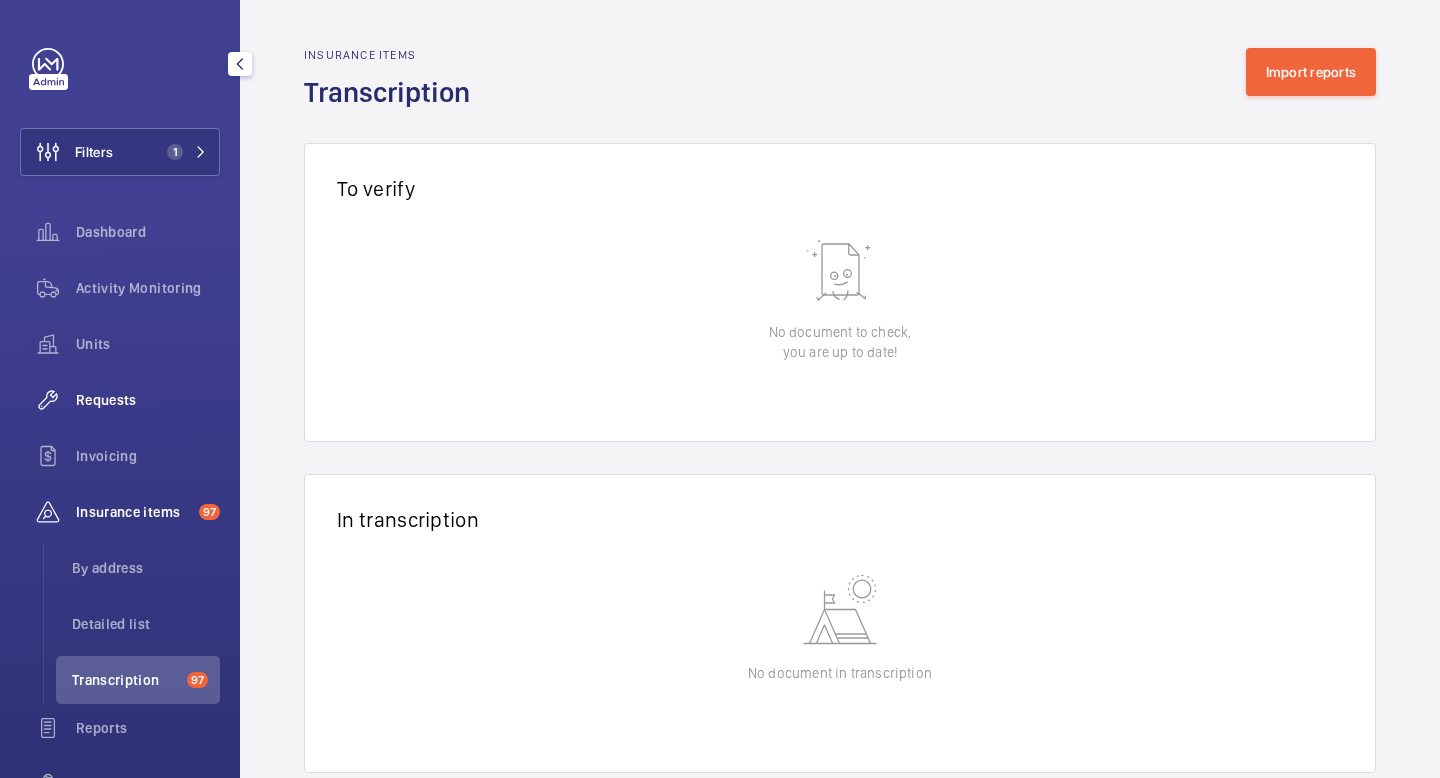 click on "Requests" 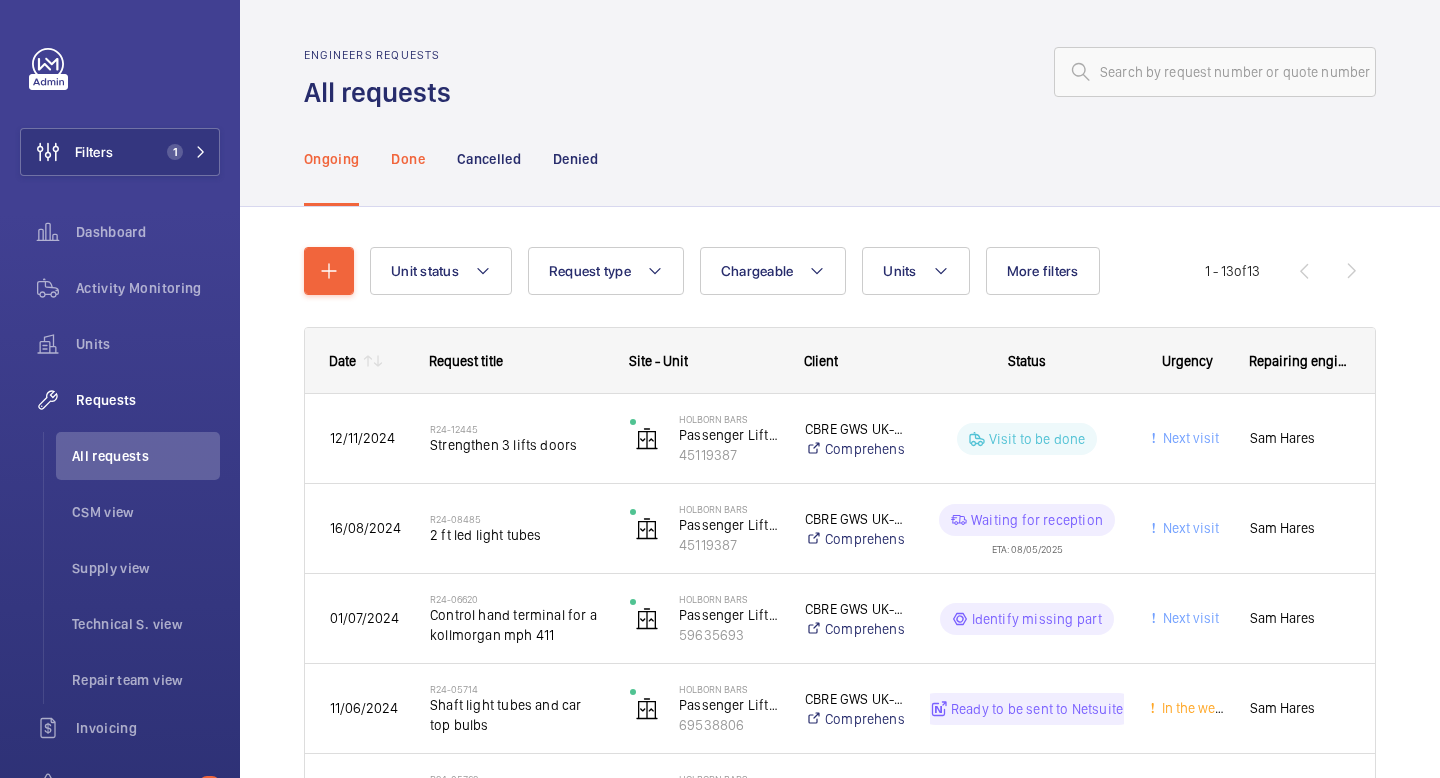 click on "Done" 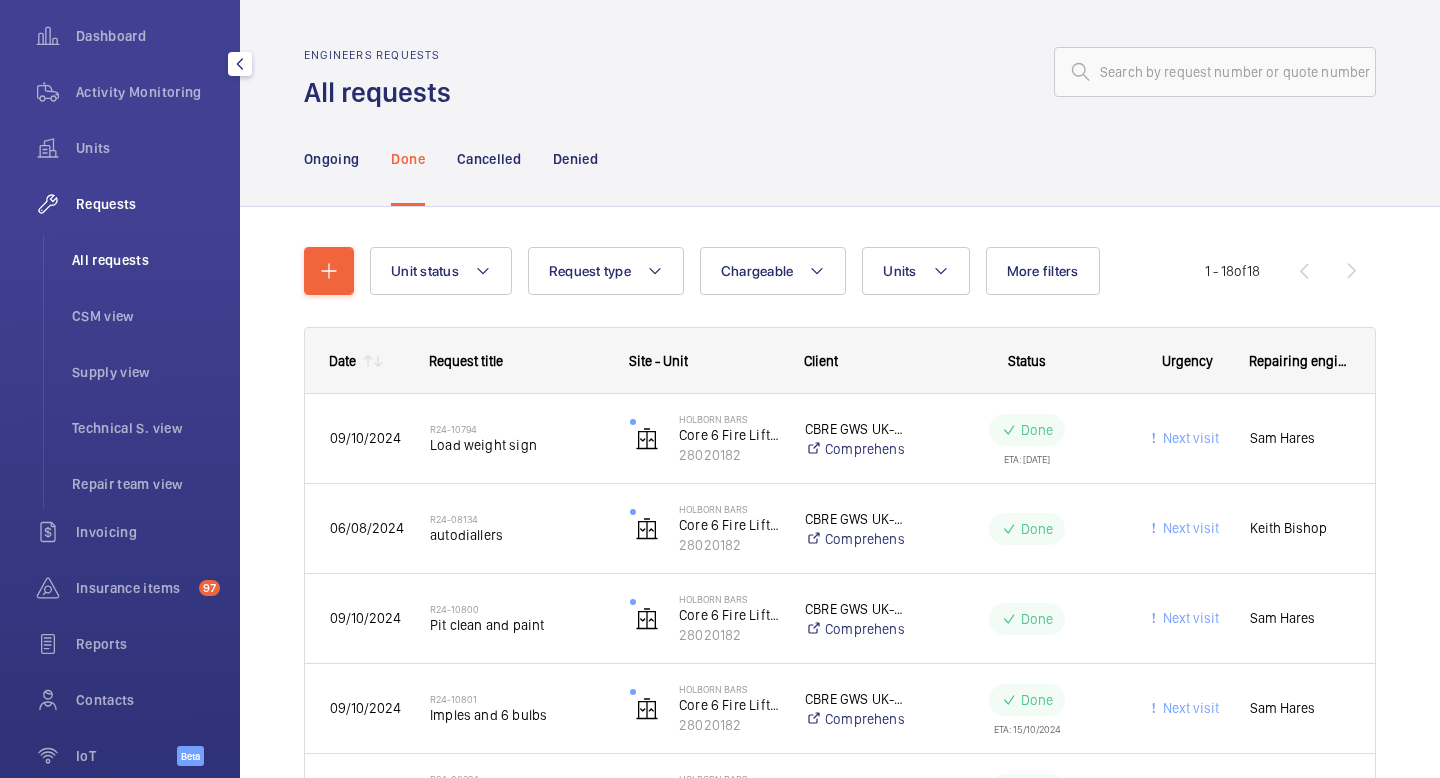 scroll, scrollTop: 198, scrollLeft: 0, axis: vertical 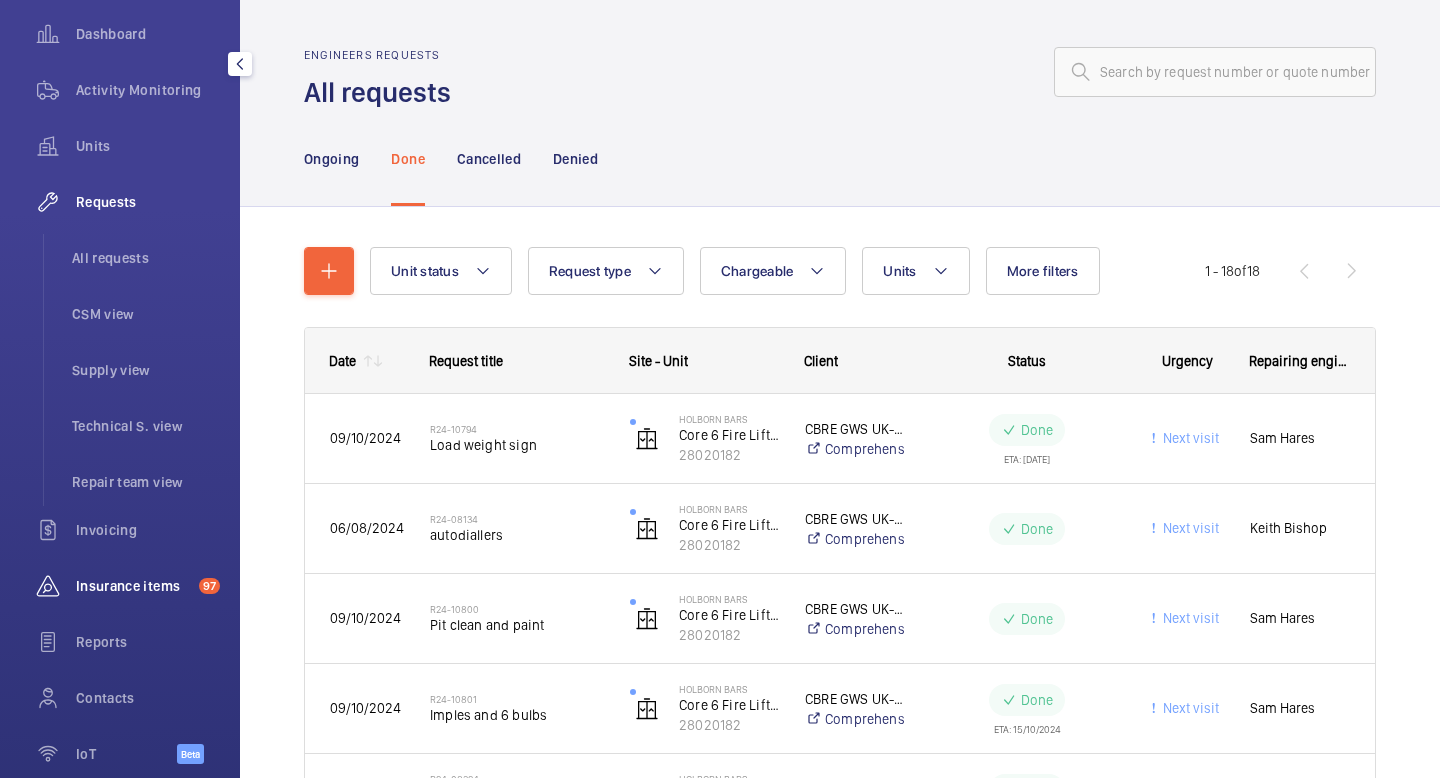 click on "Insurance items" 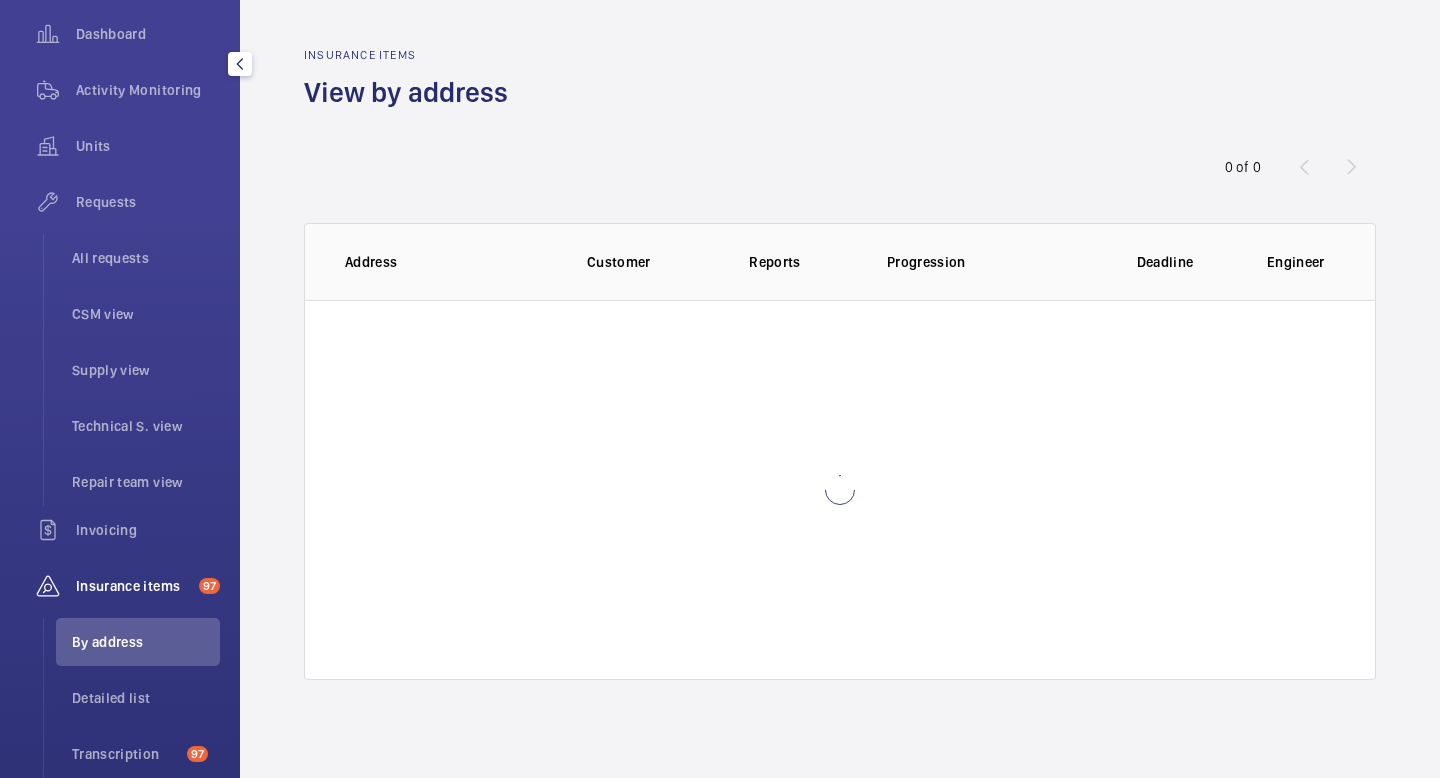 scroll, scrollTop: 182, scrollLeft: 0, axis: vertical 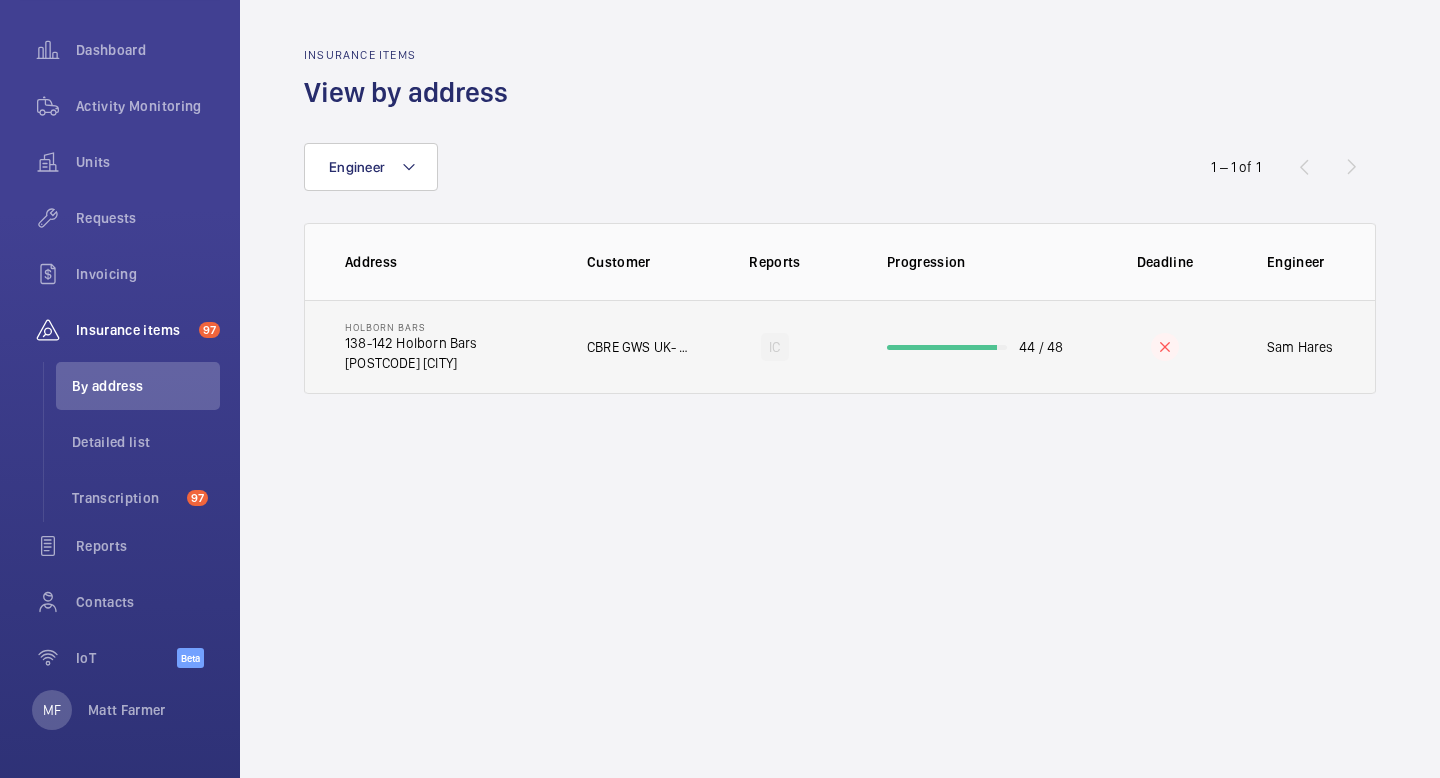 click on "44 / 48" 